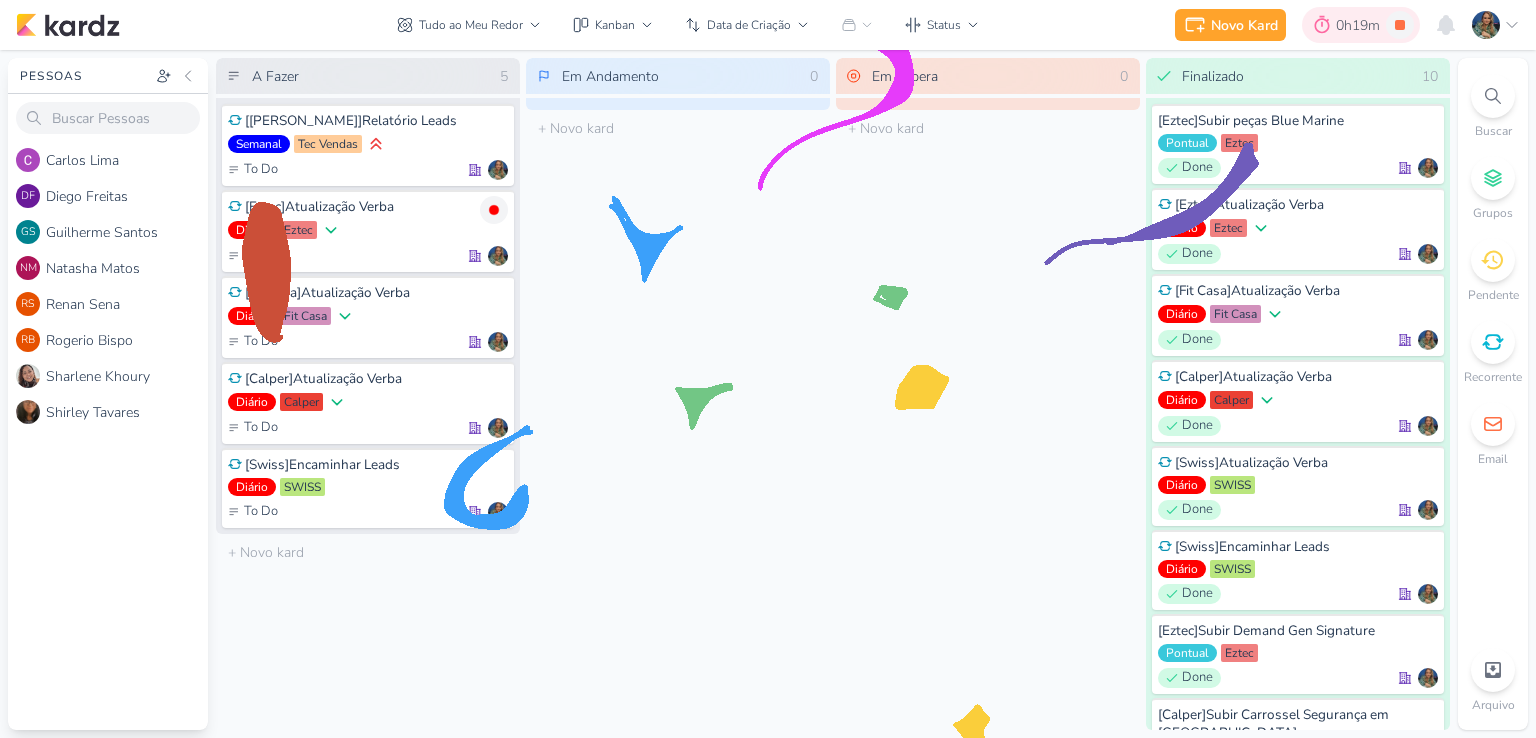 scroll, scrollTop: 0, scrollLeft: 0, axis: both 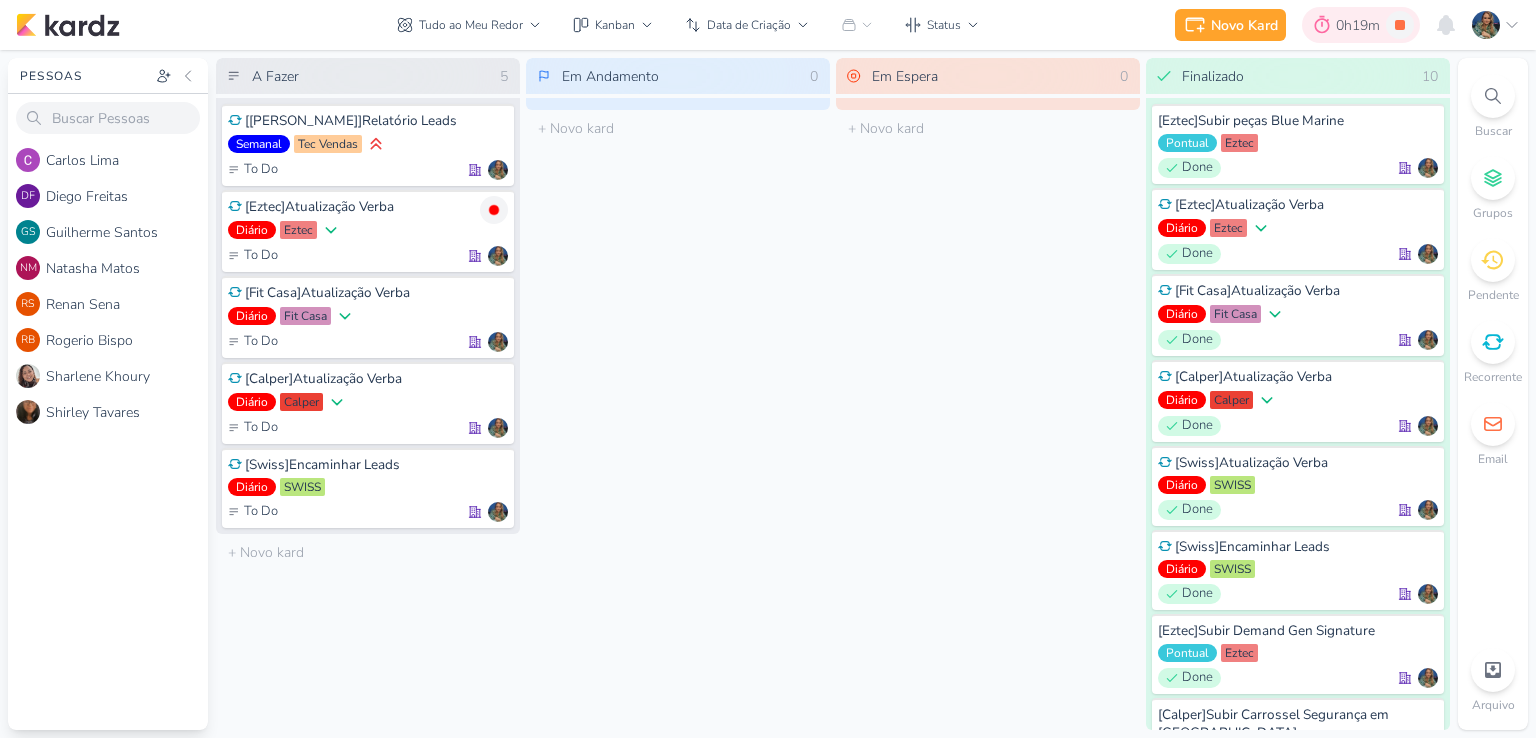 click 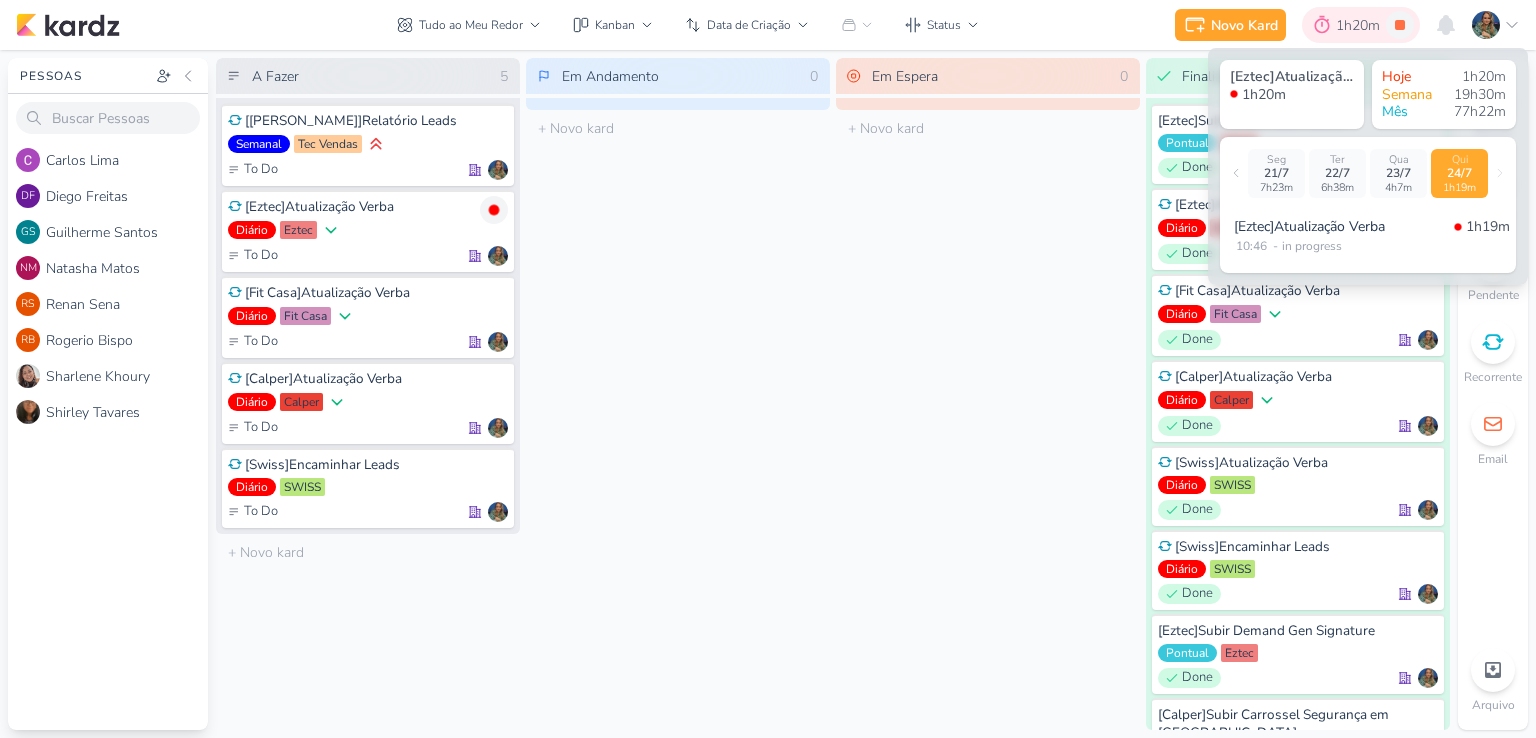 click 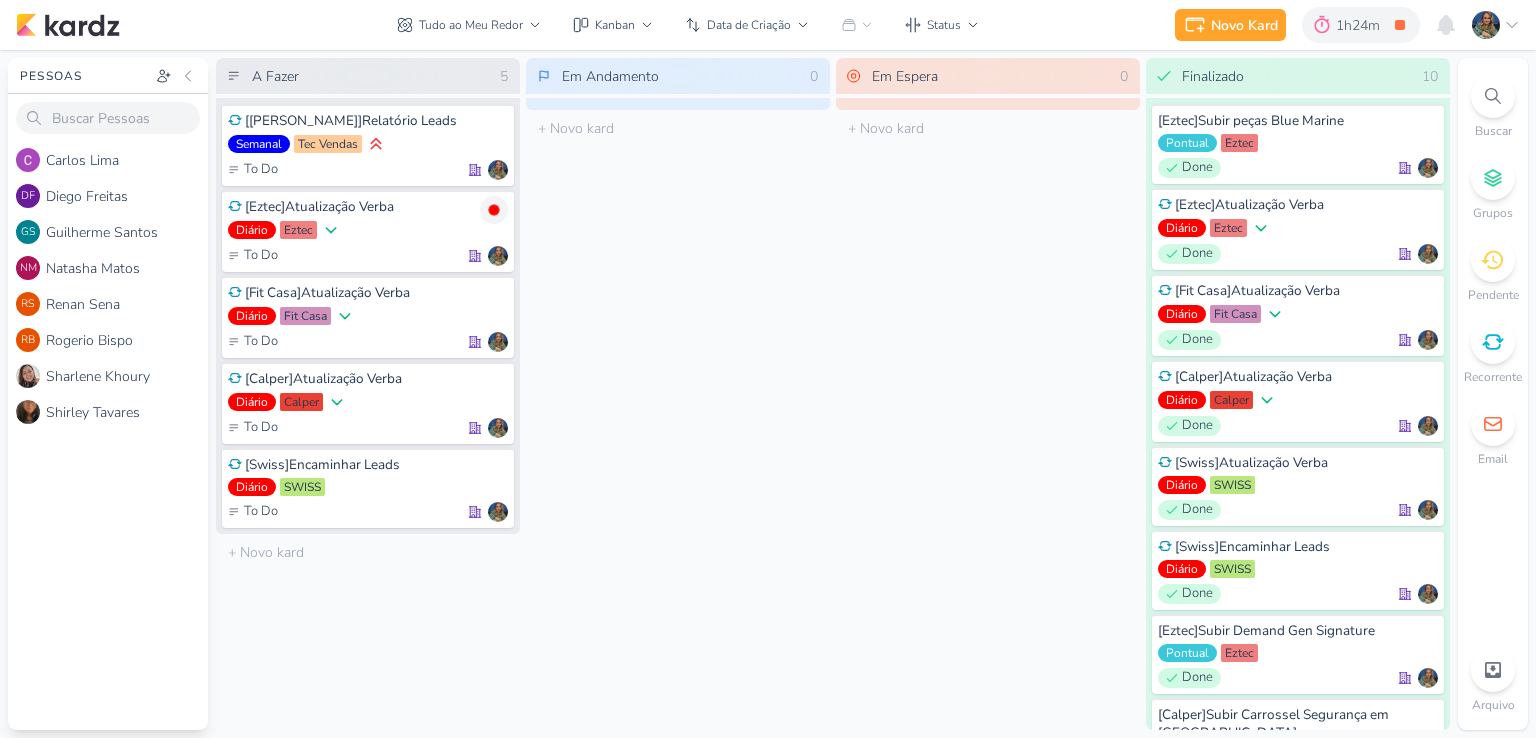 click on "Tudo ao Meu Redor
visão
Caixa de Entrada
A caixa de entrada mostra todos os kardz que você é o responsável
Enviados
A visão de enviados contém os kardz que você criou e designou à outra pessoa
Colaboração" at bounding box center (688, 25) 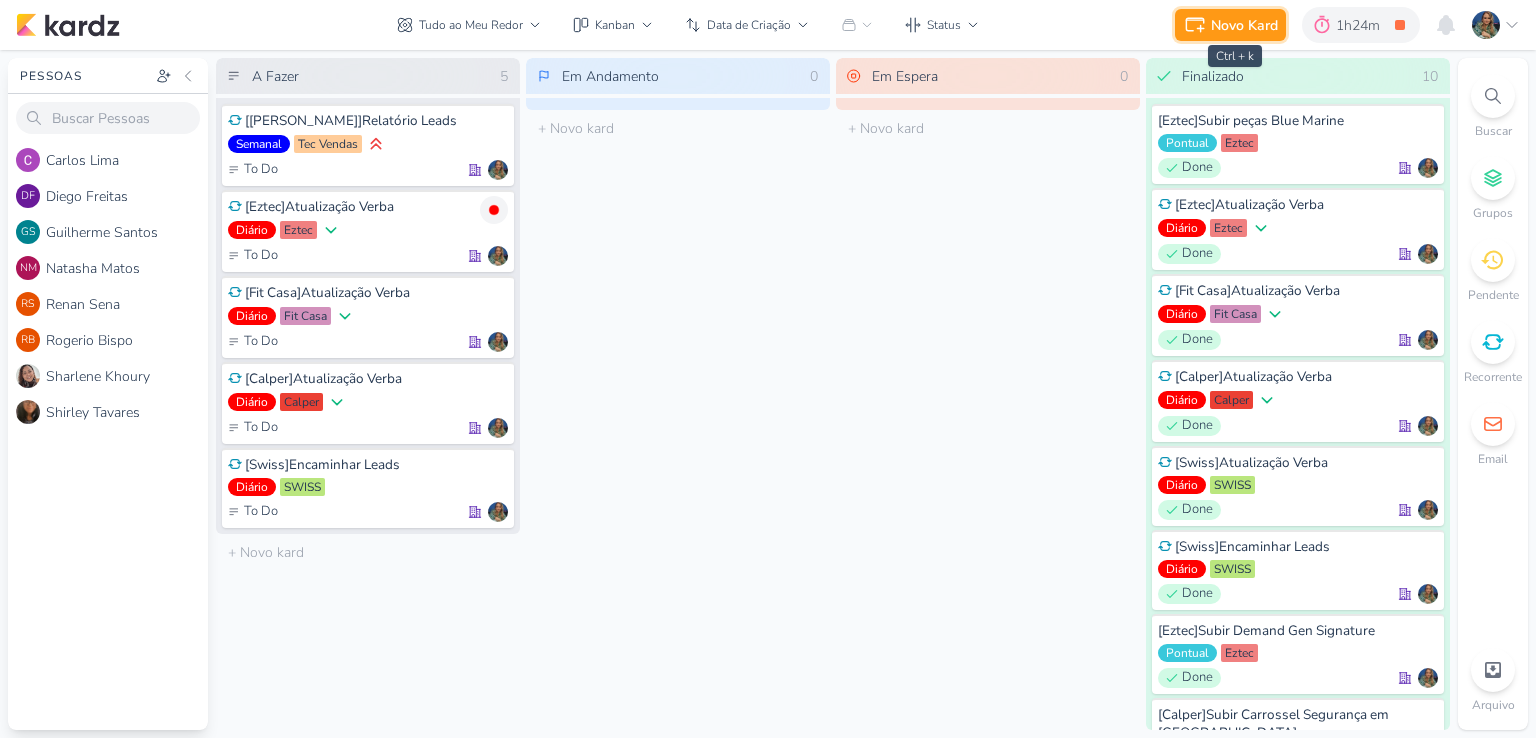 click on "Novo Kard" at bounding box center [1244, 25] 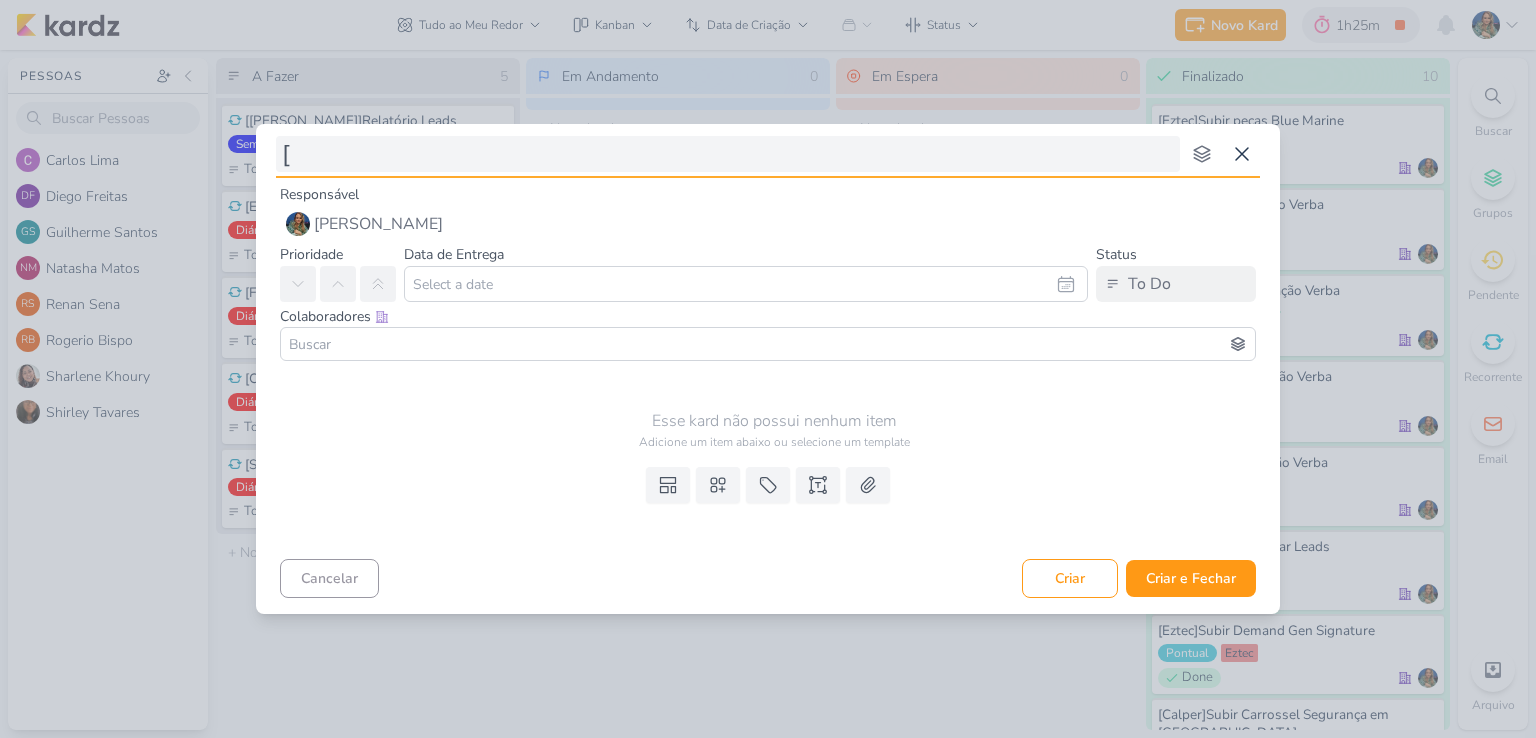 type on "[E" 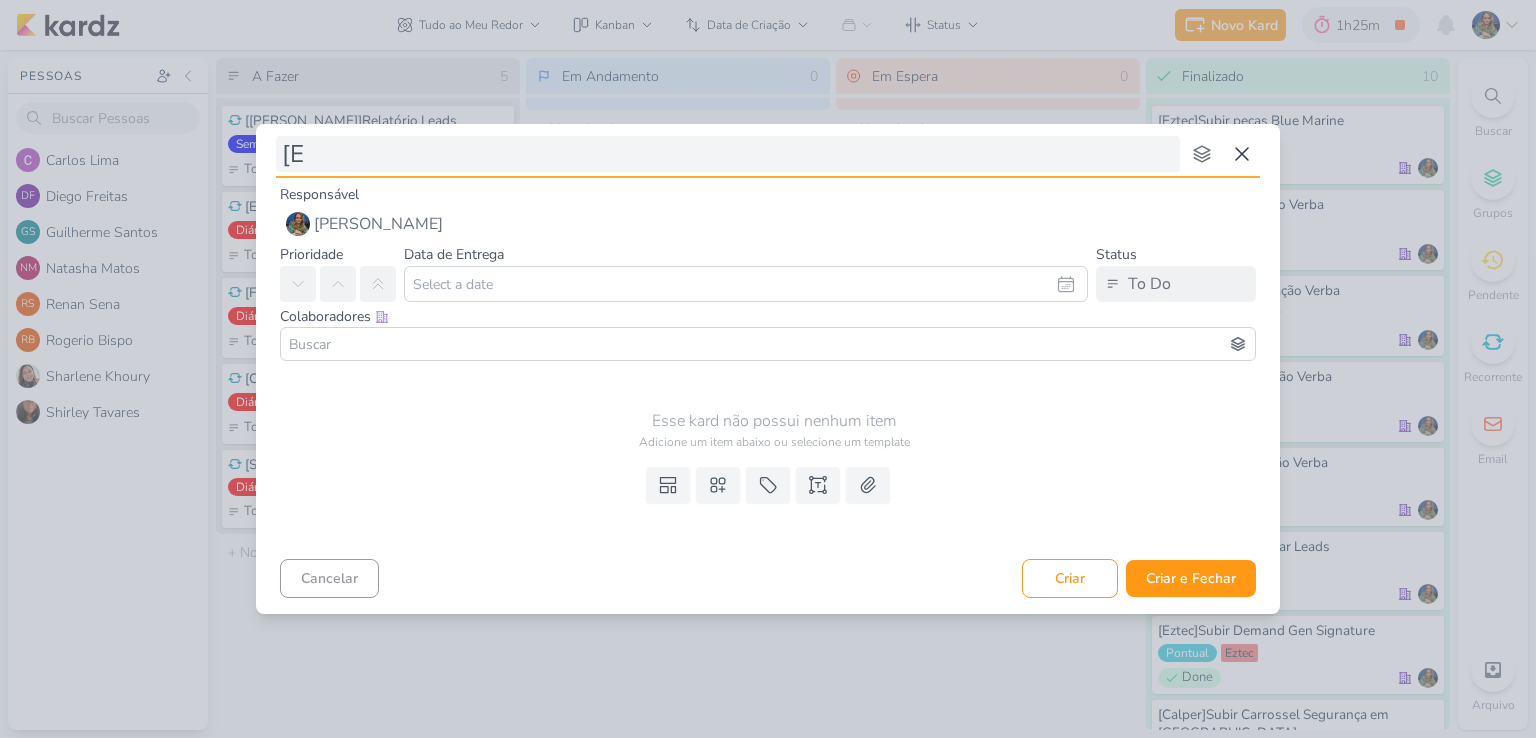 type 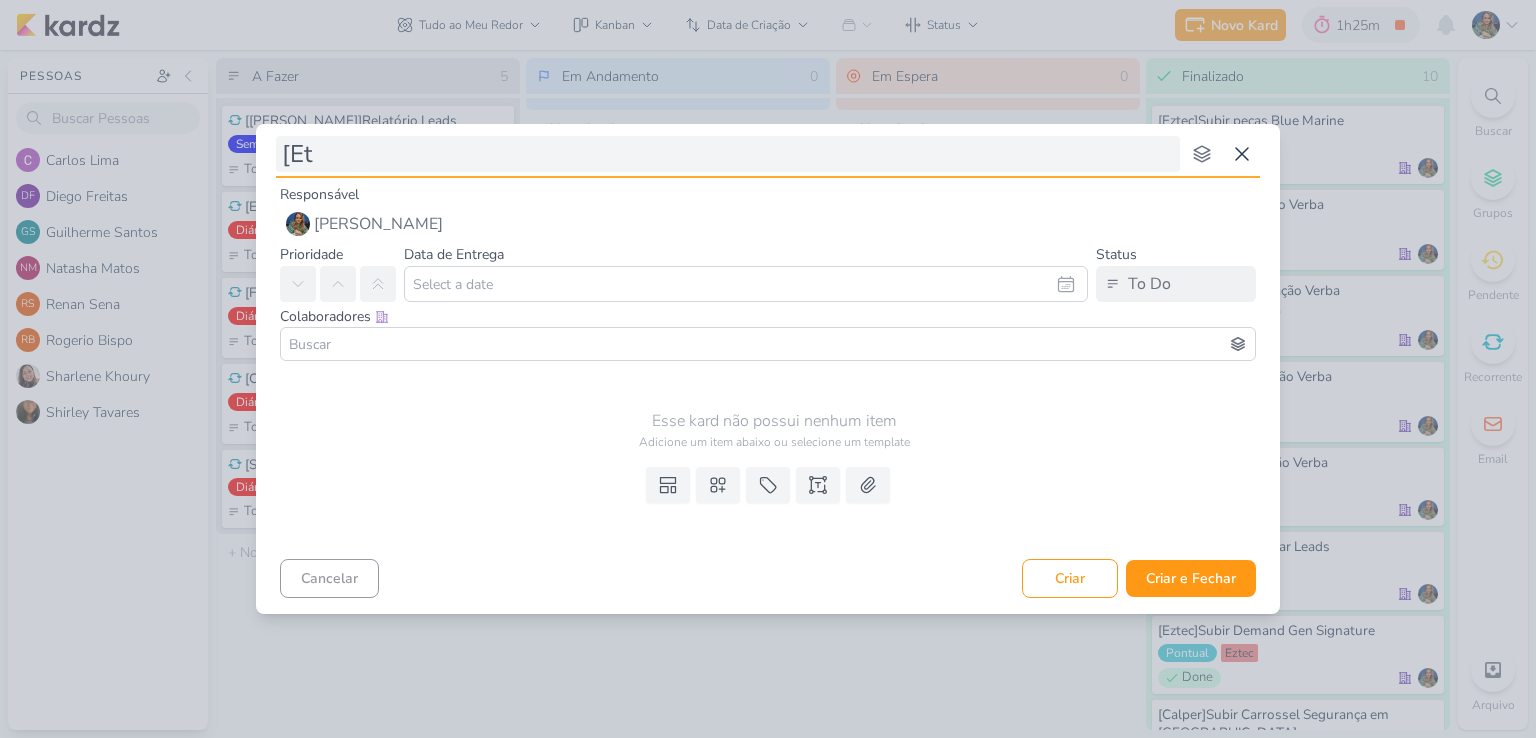 type 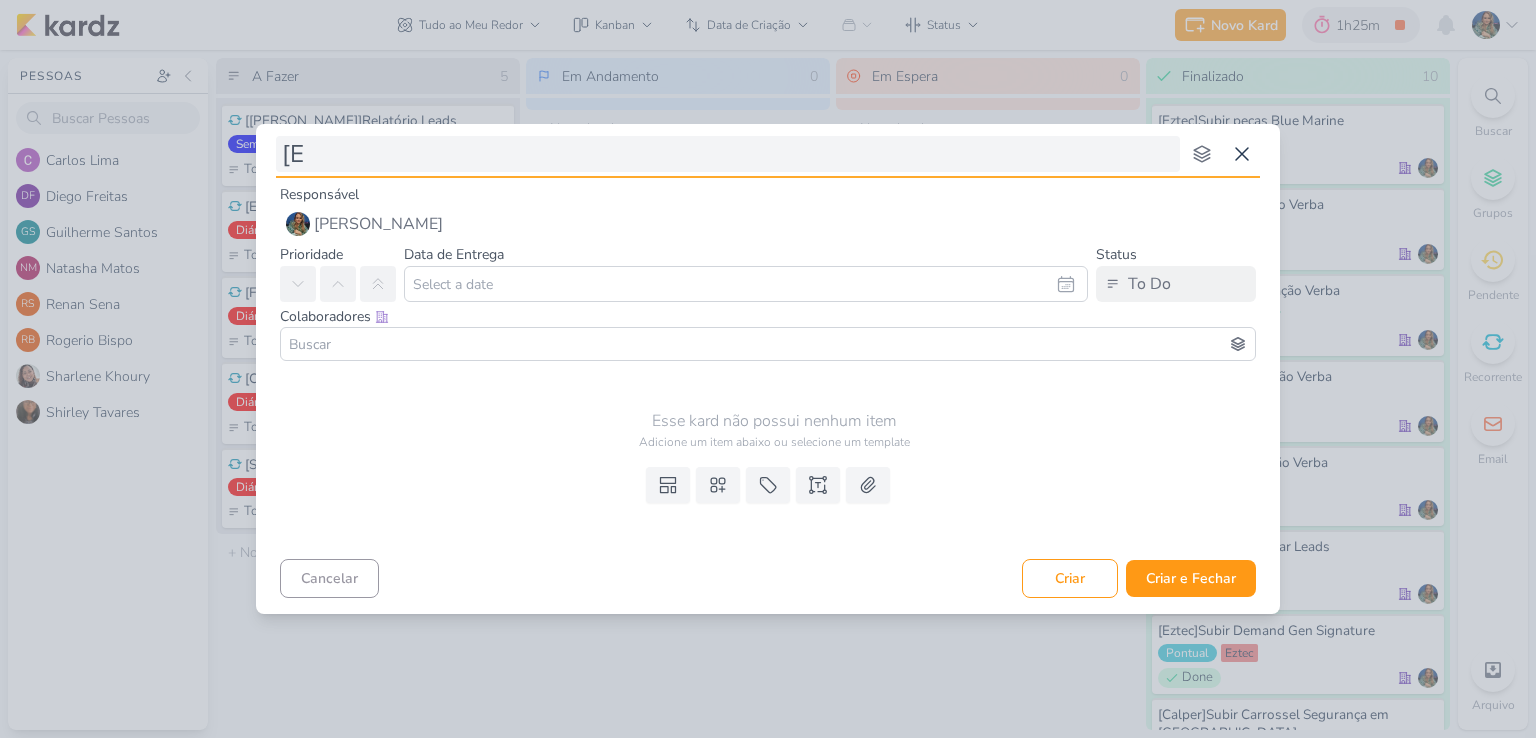 type on "[Ez" 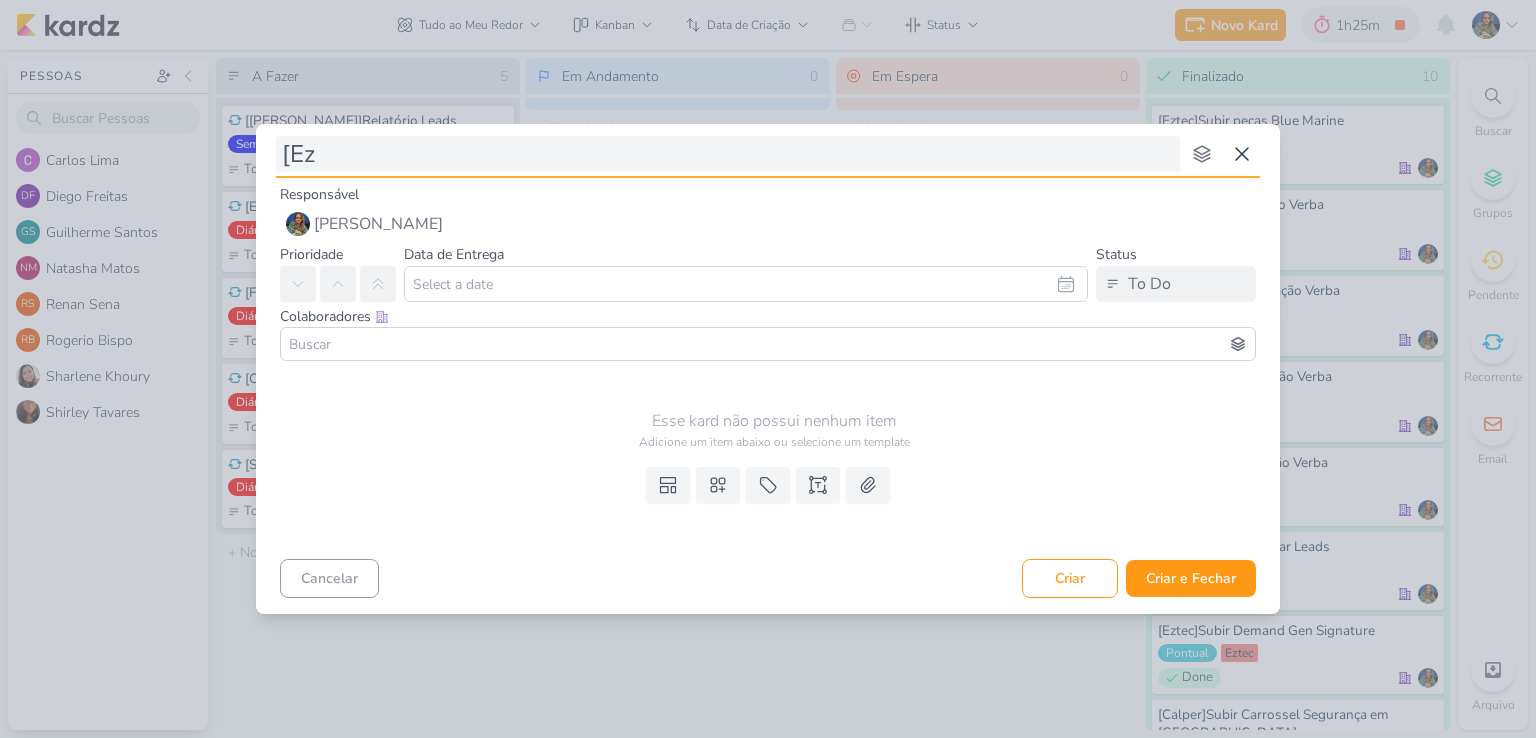 type 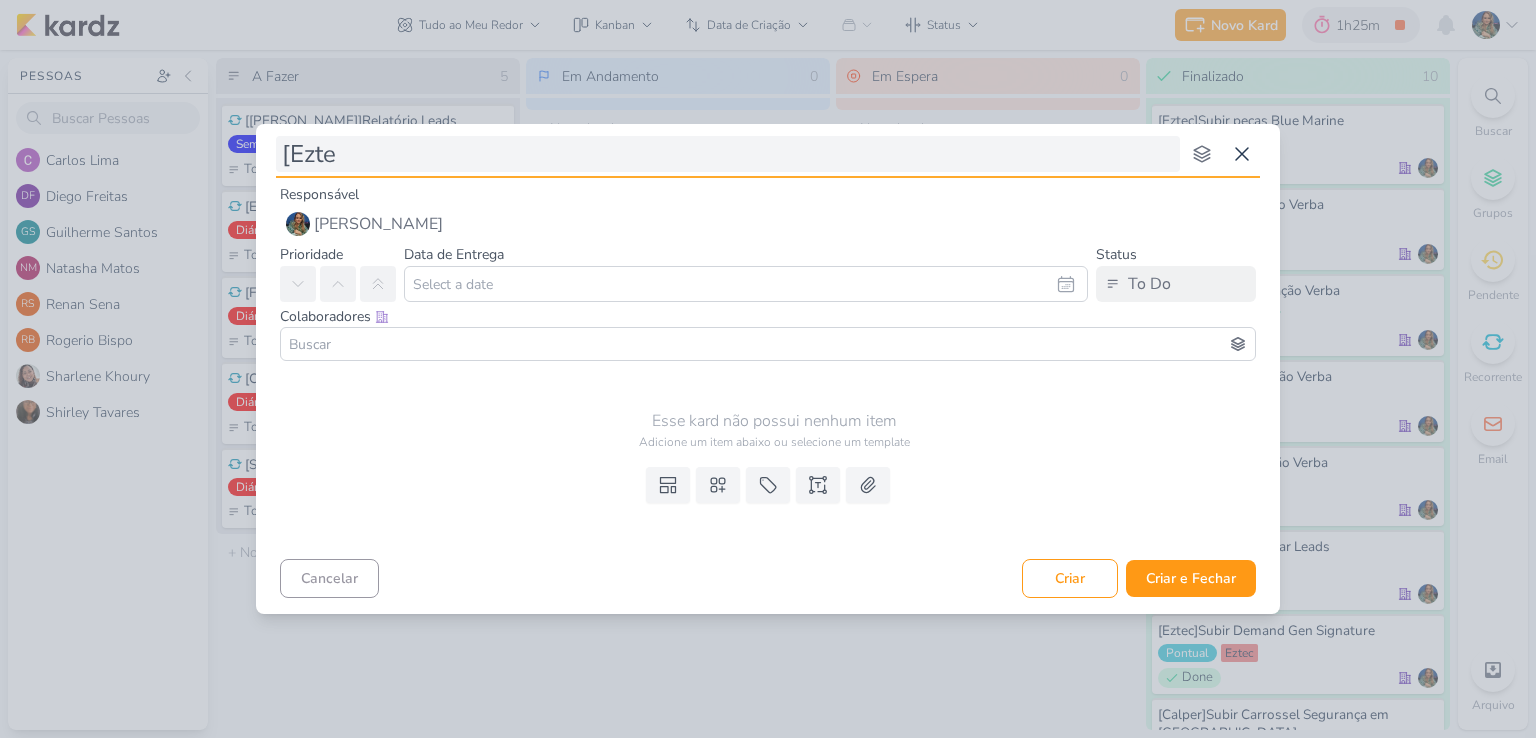 type on "[Eztec" 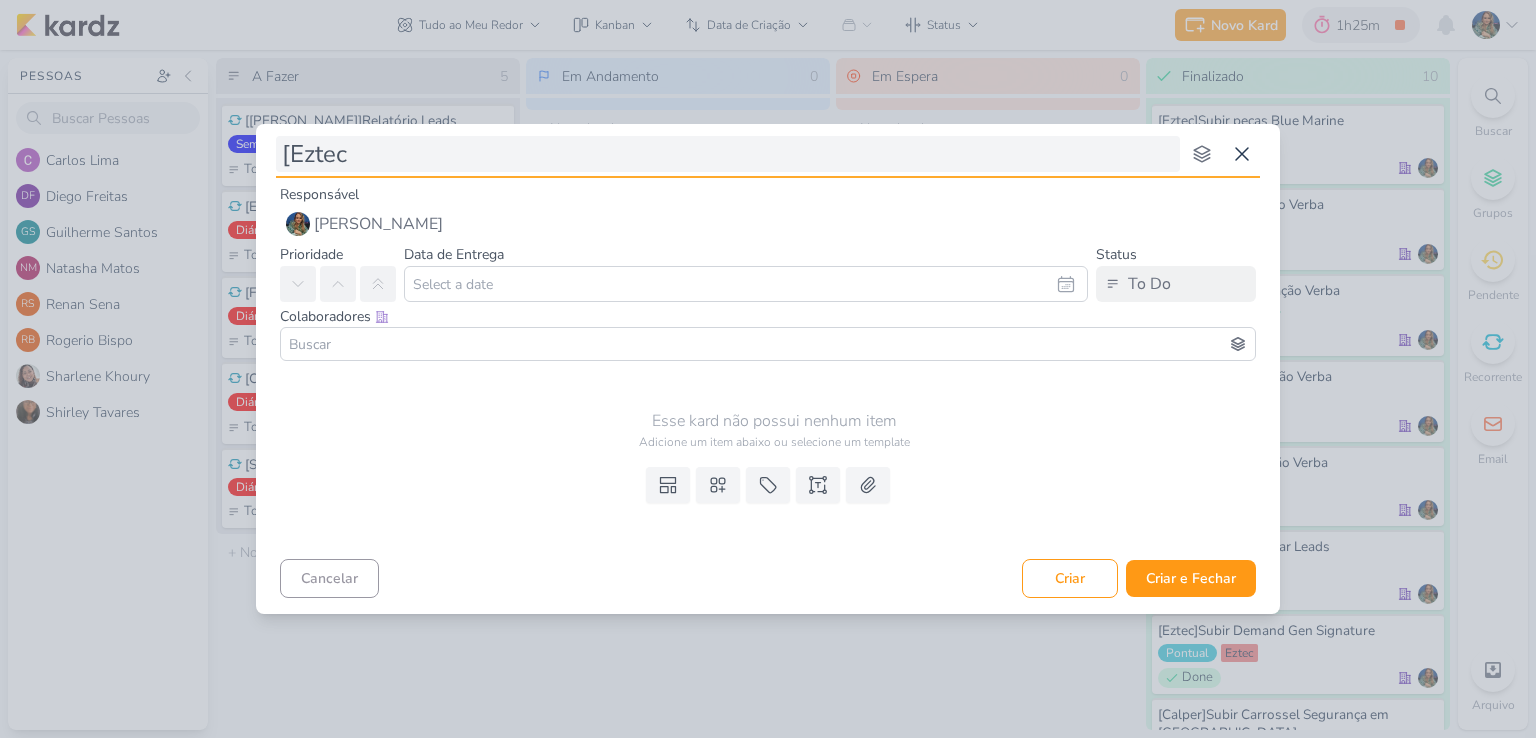 type 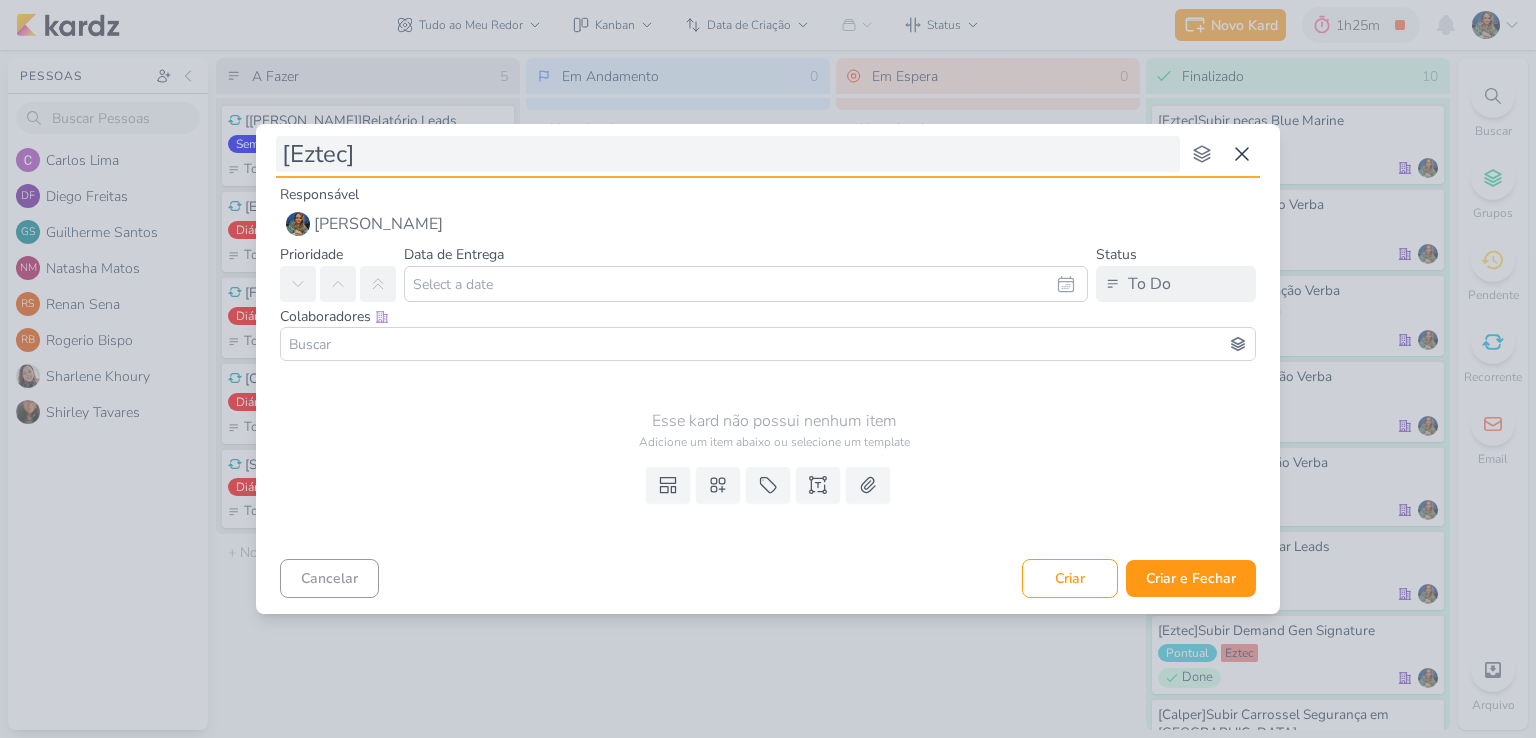 type on "[Eztec]" 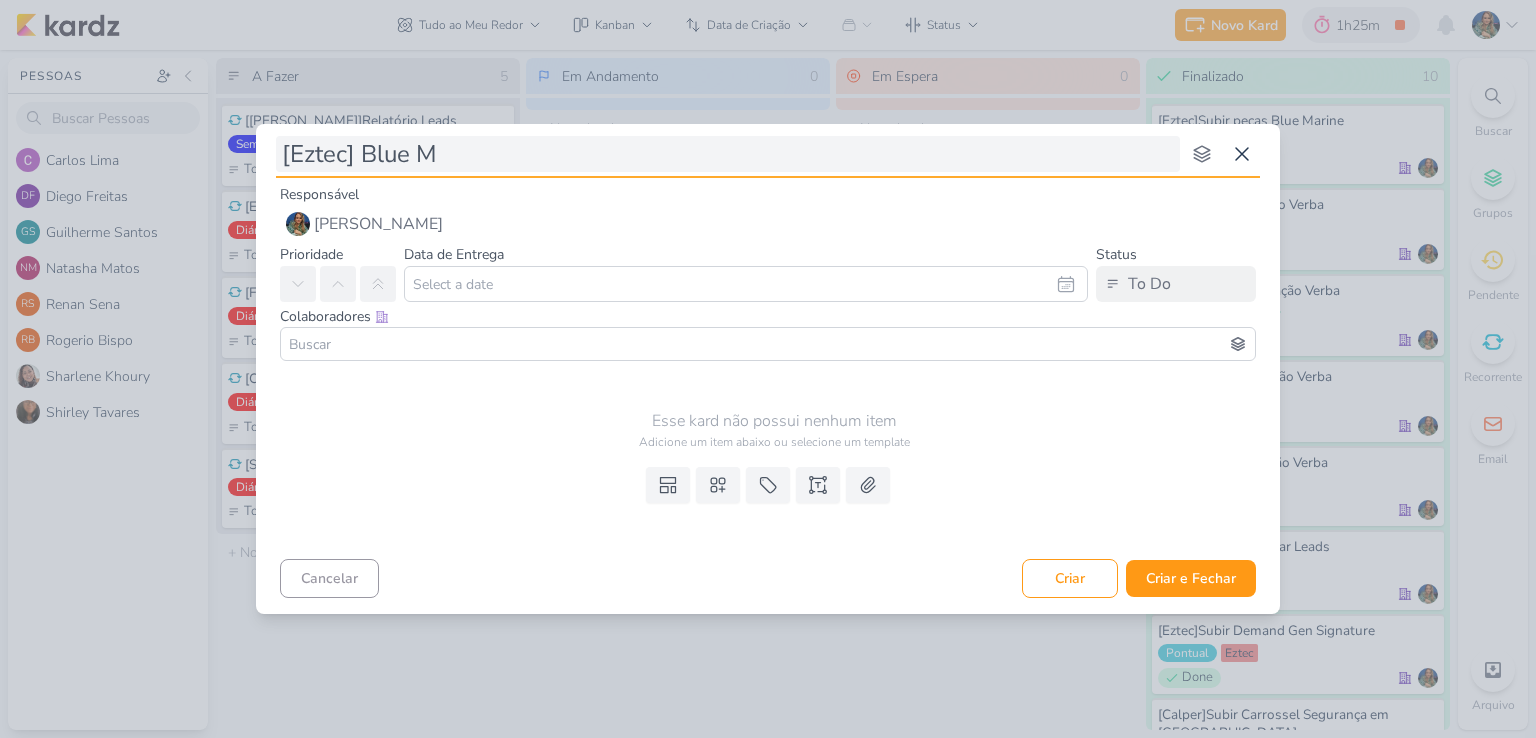 type on "[Eztec] Blue Ma" 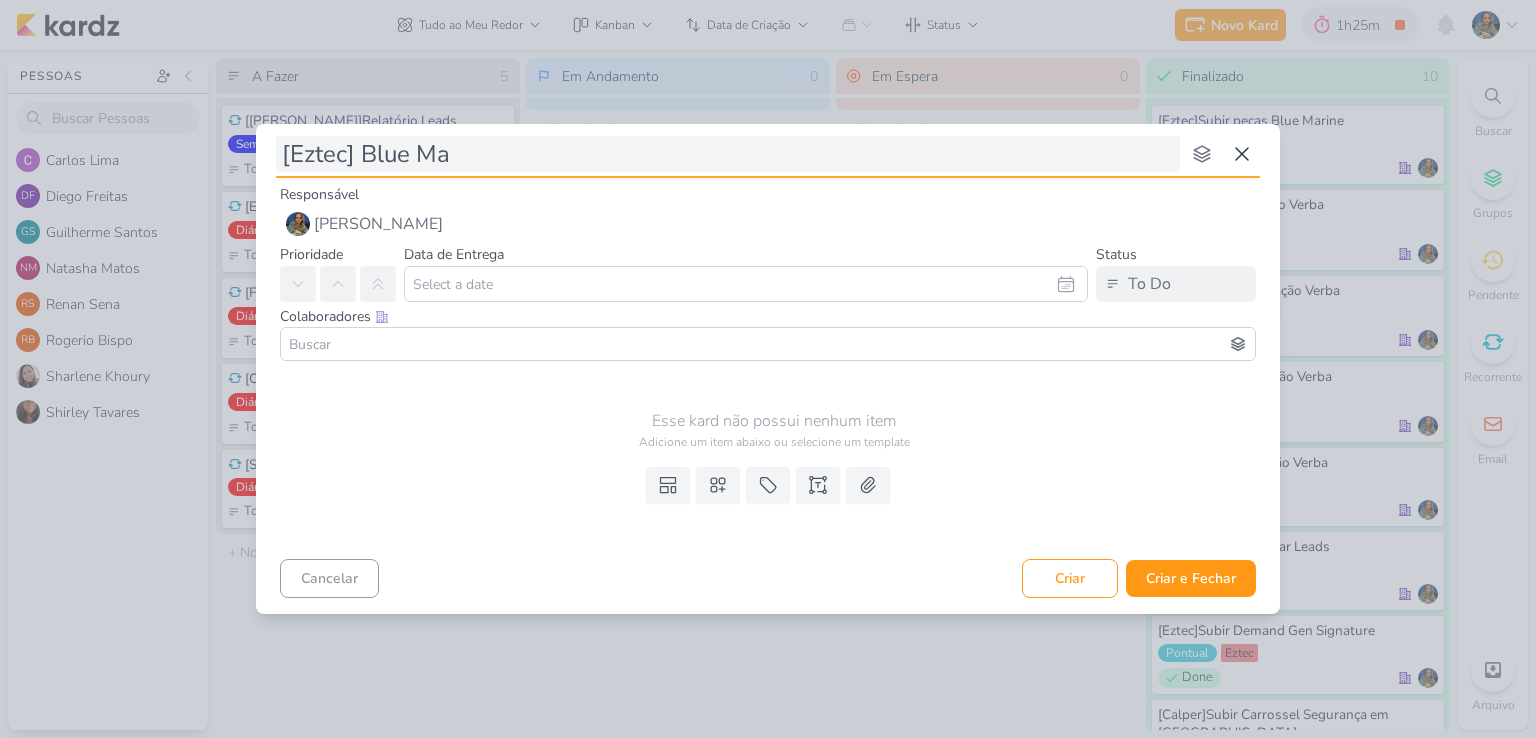 type 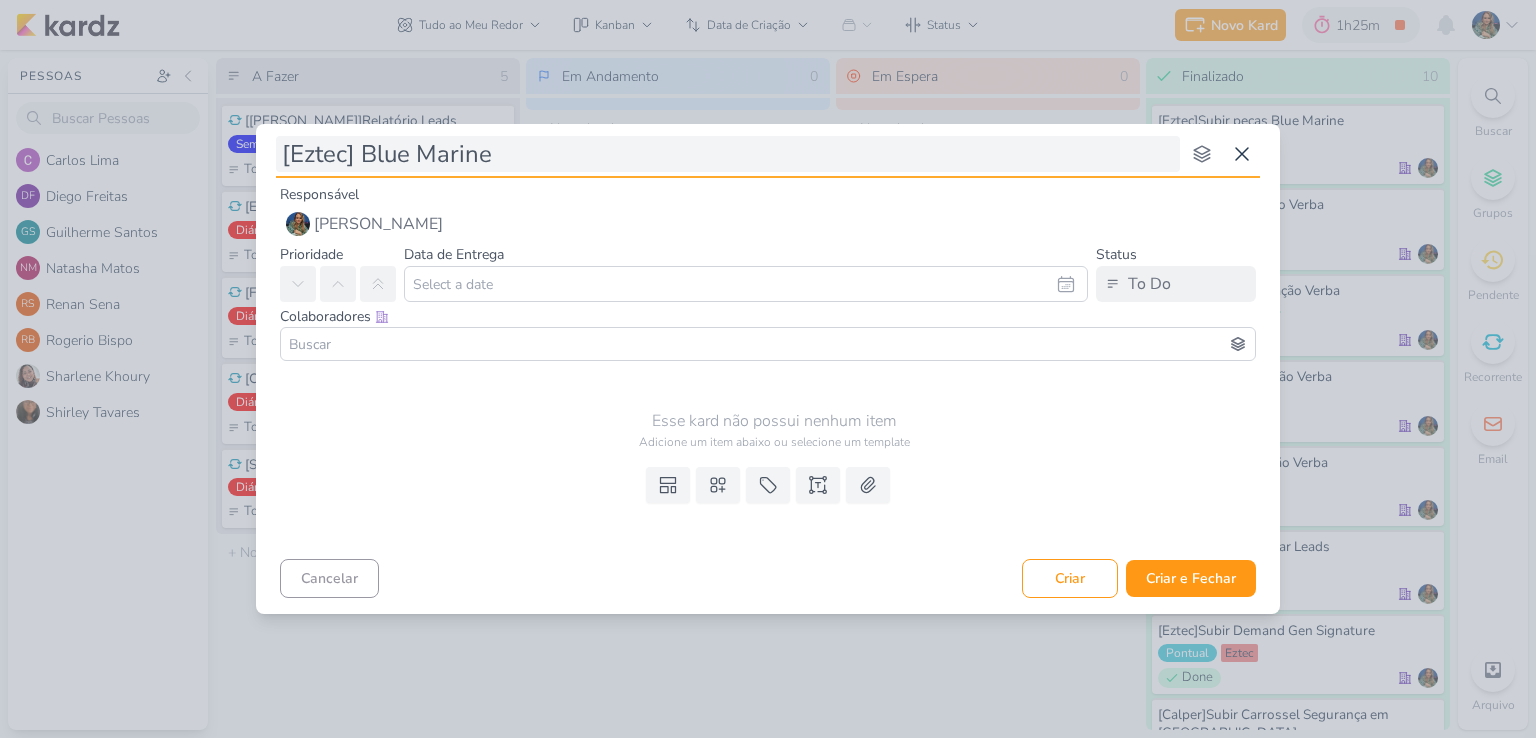 type on "[Eztec] Blue Marine" 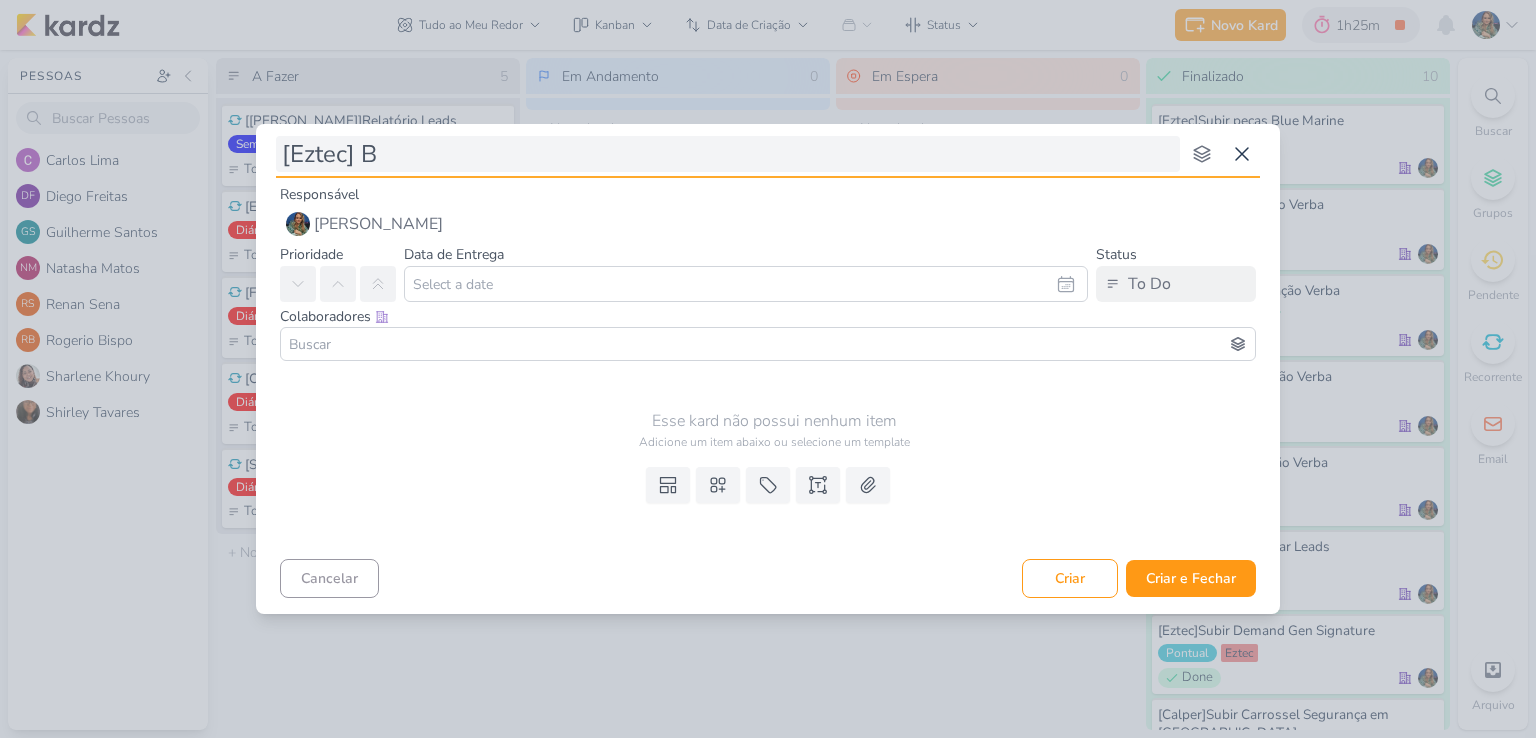 type on "[Eztec]" 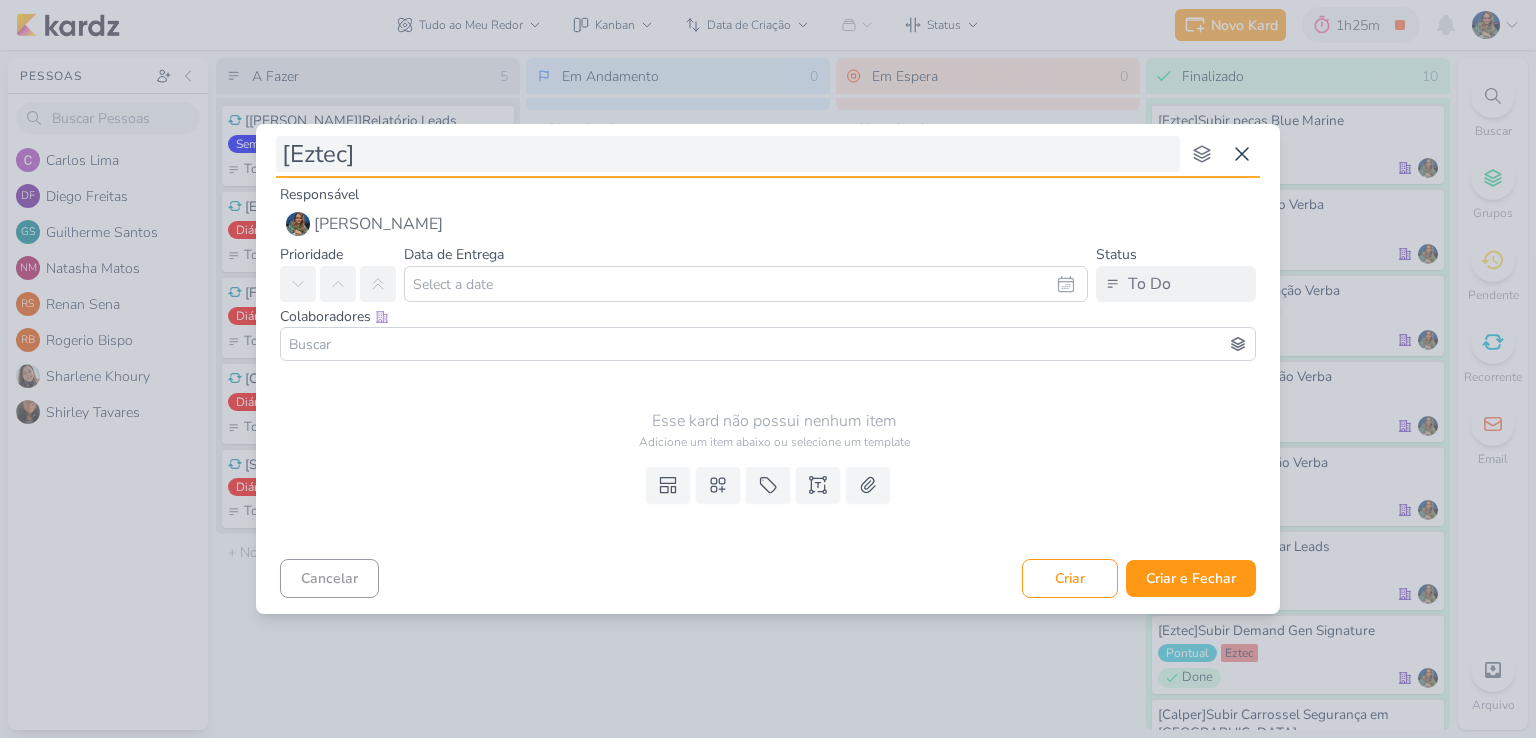 type 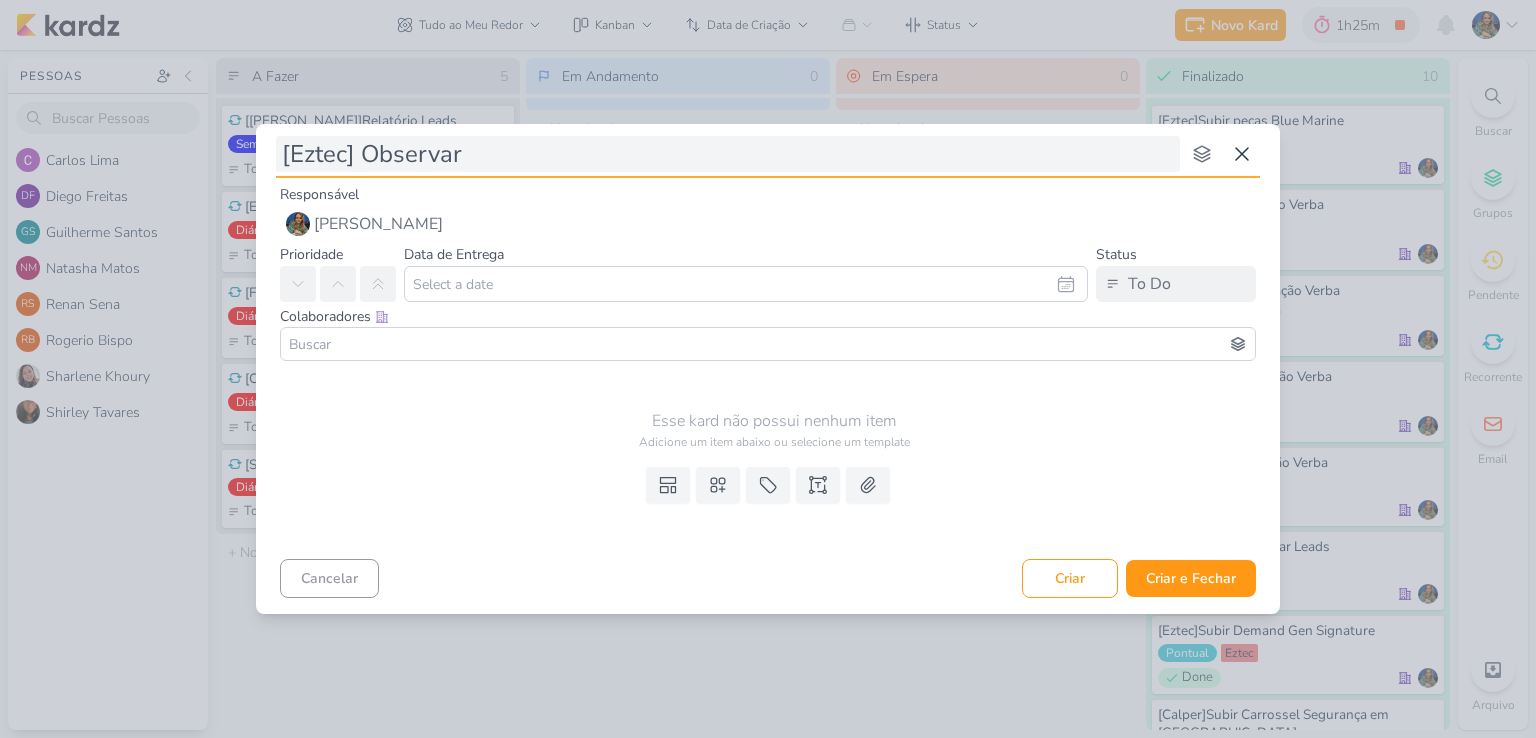 type on "[Eztec] Observar" 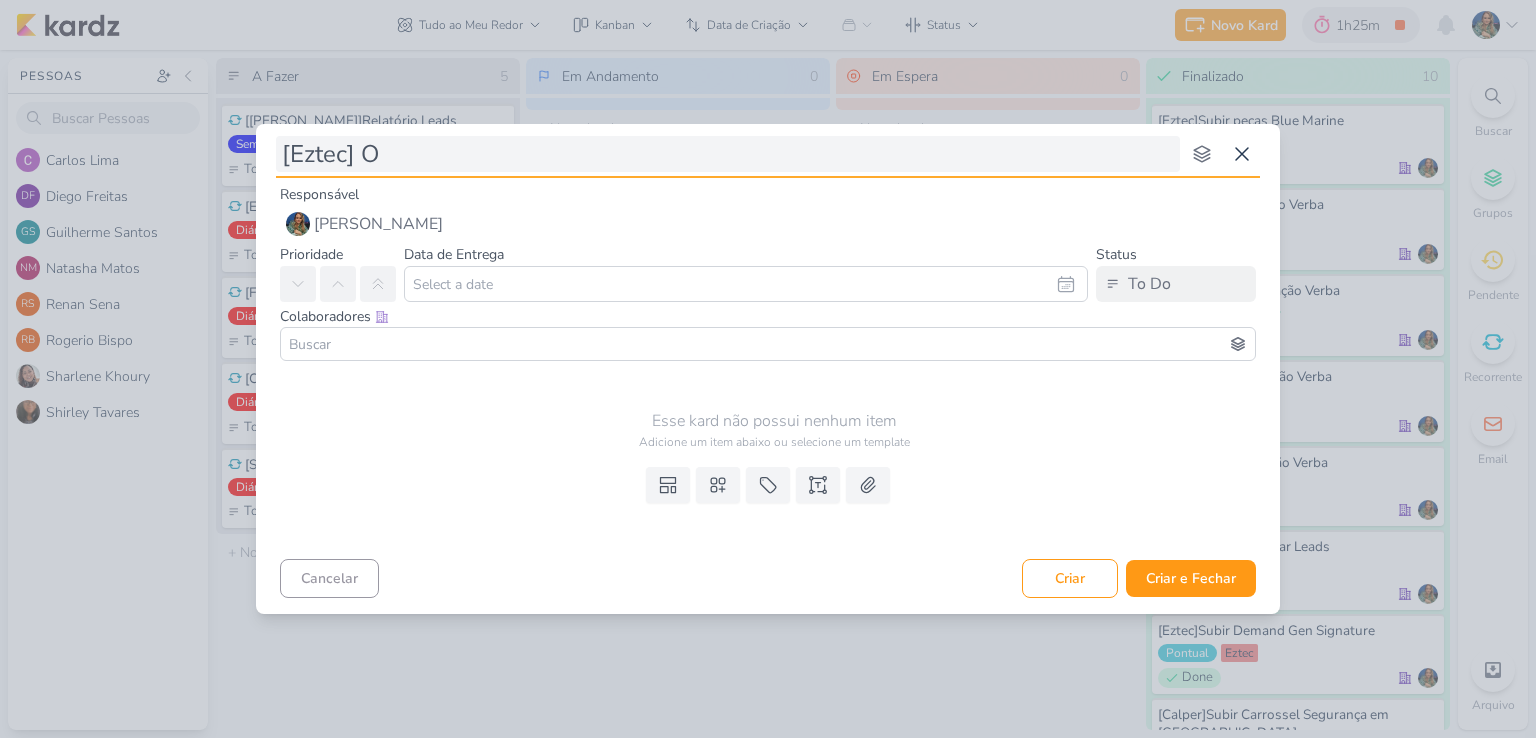 type on "[Eztec]" 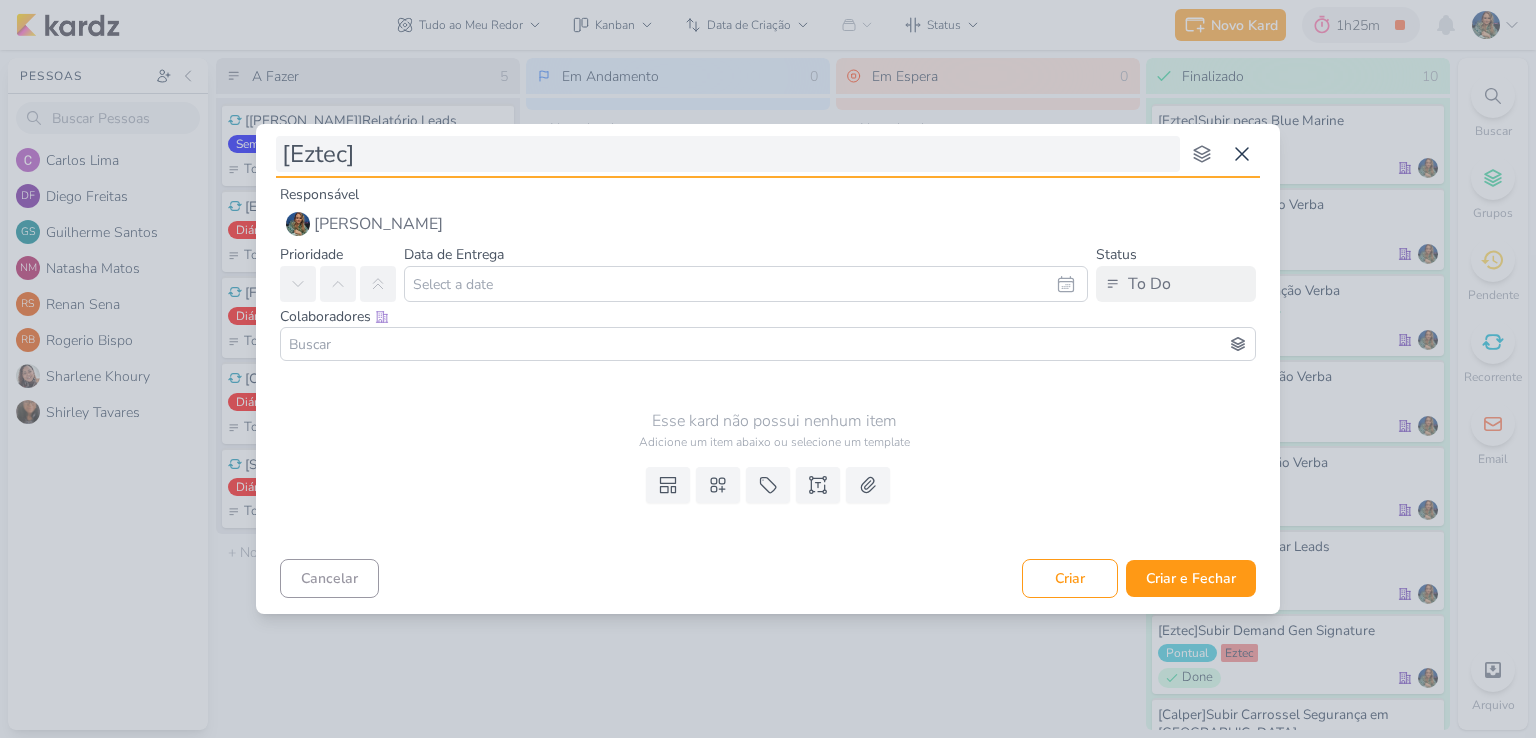 type 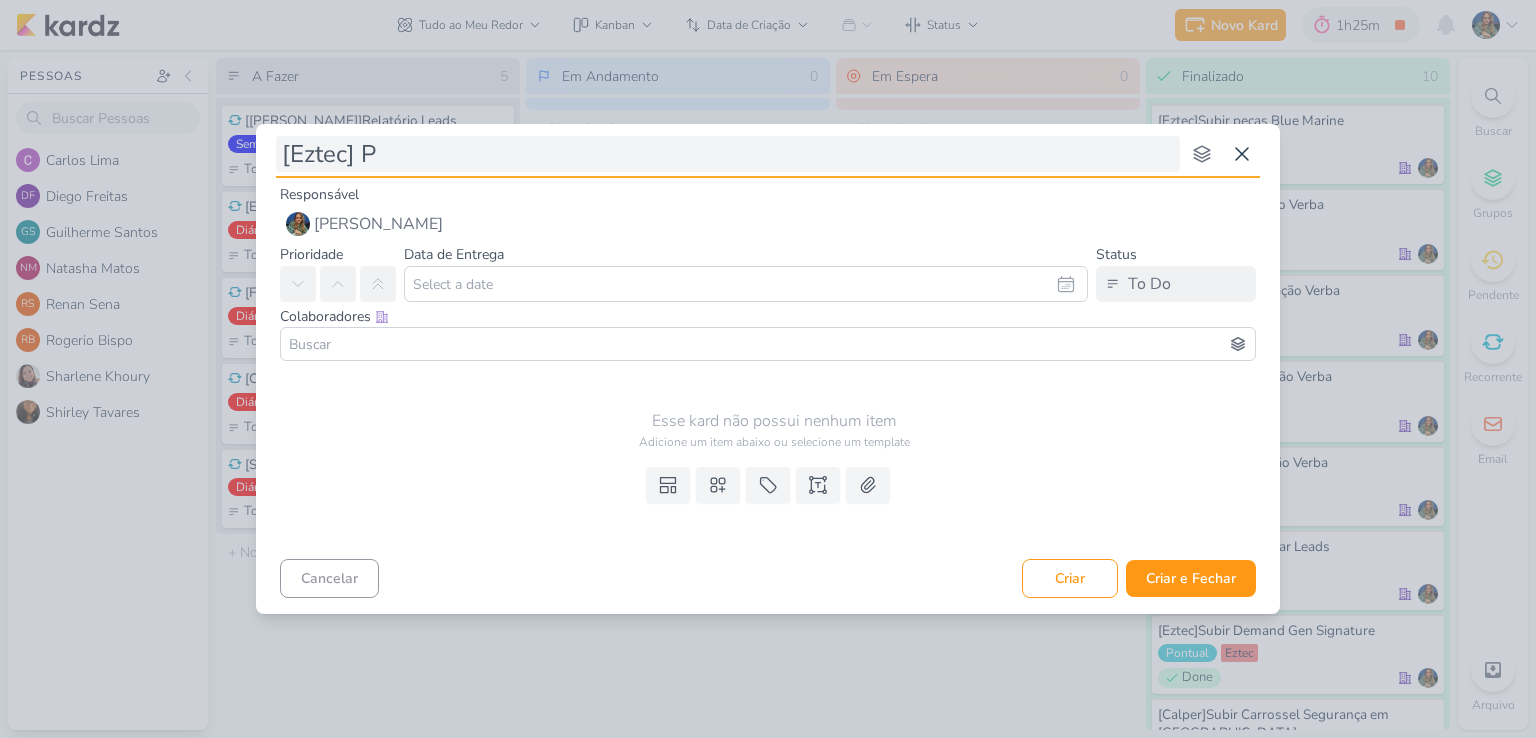 type 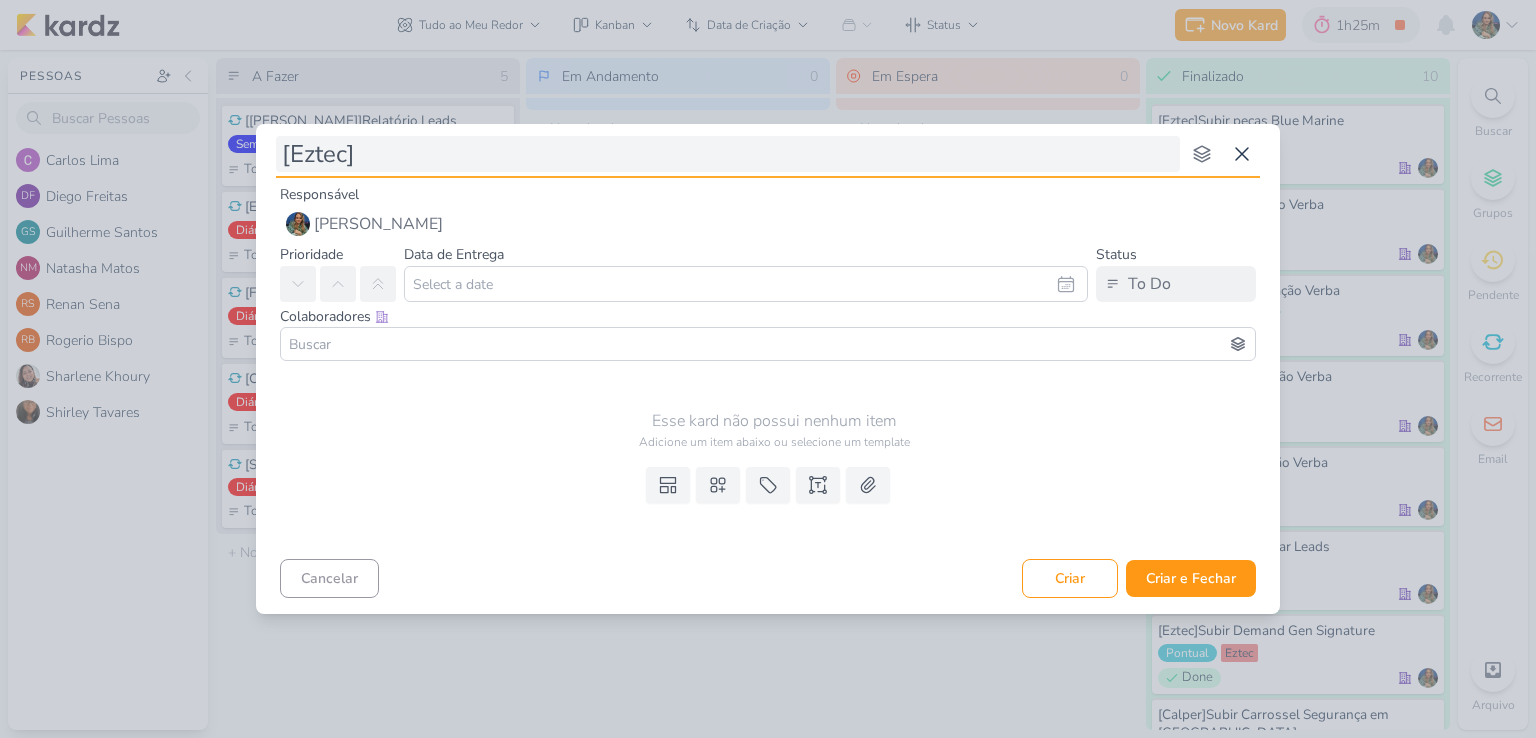 type on "[Eztec] P" 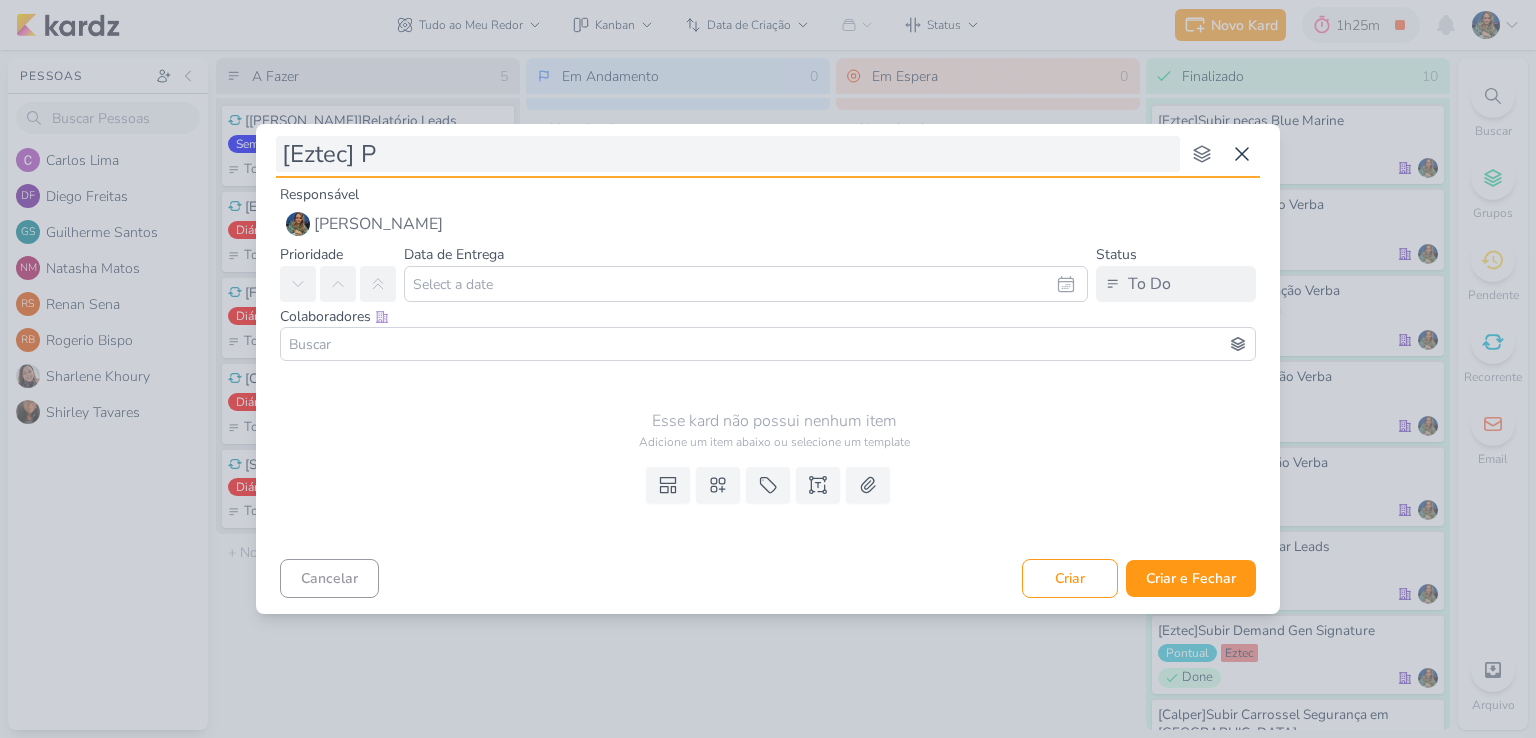 type 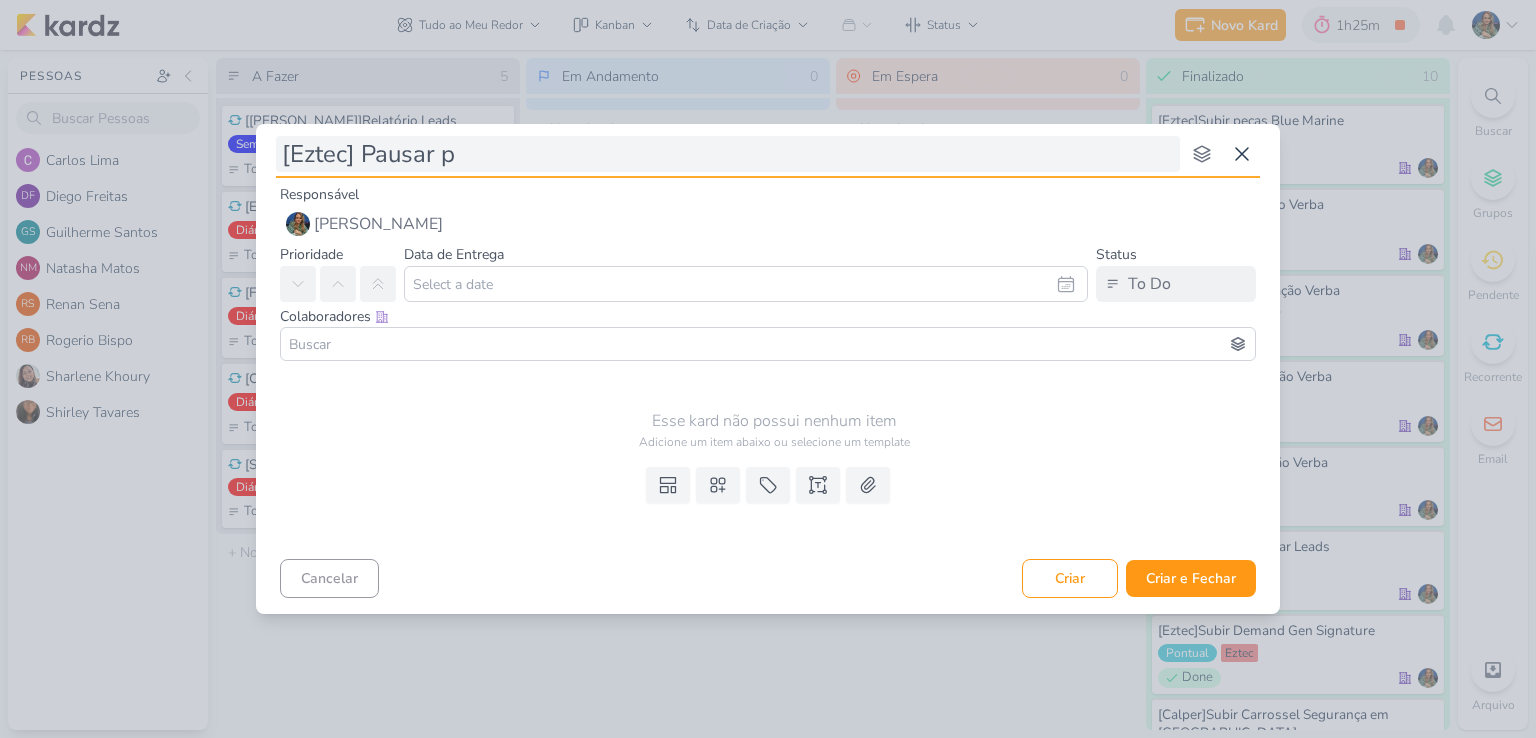 type on "[Eztec] Pausar pe" 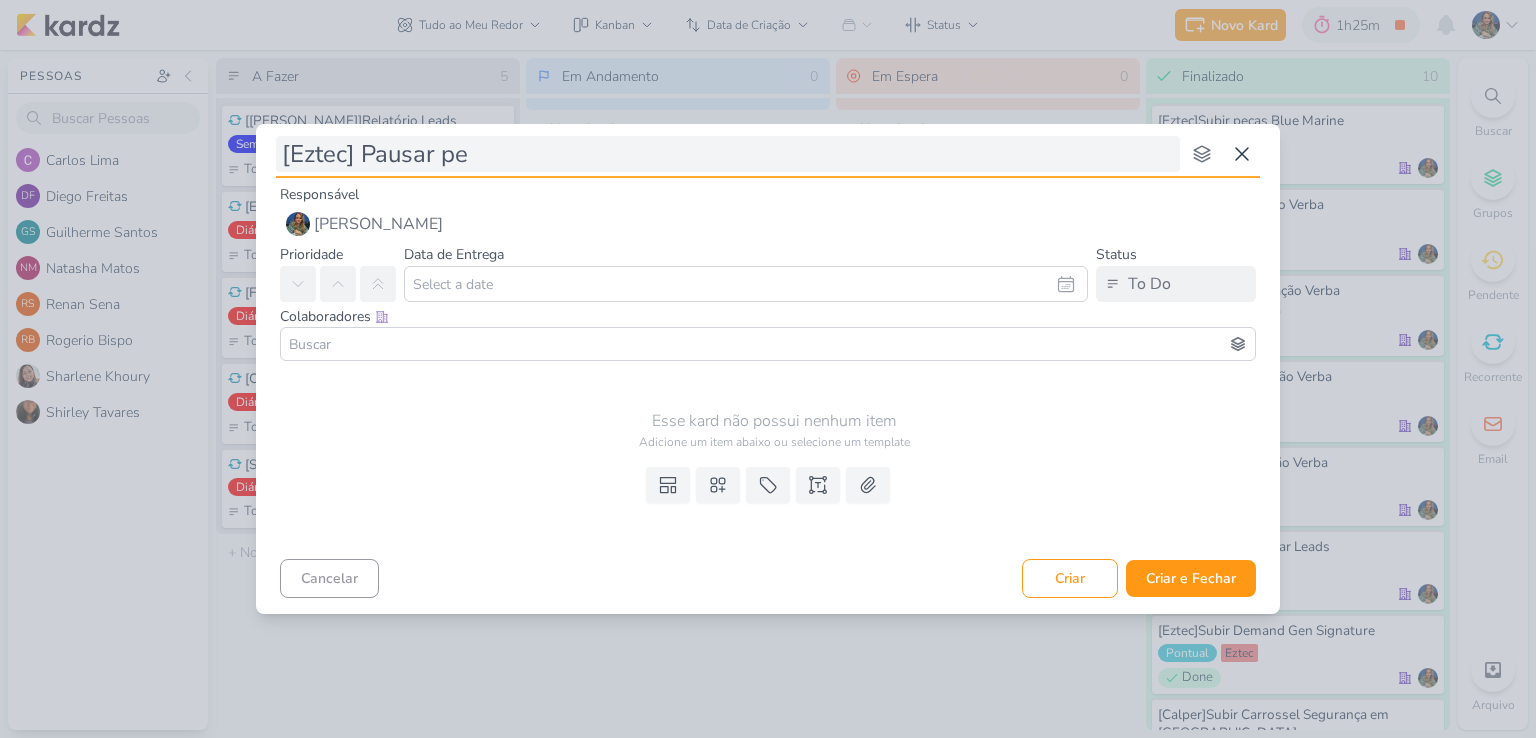 type 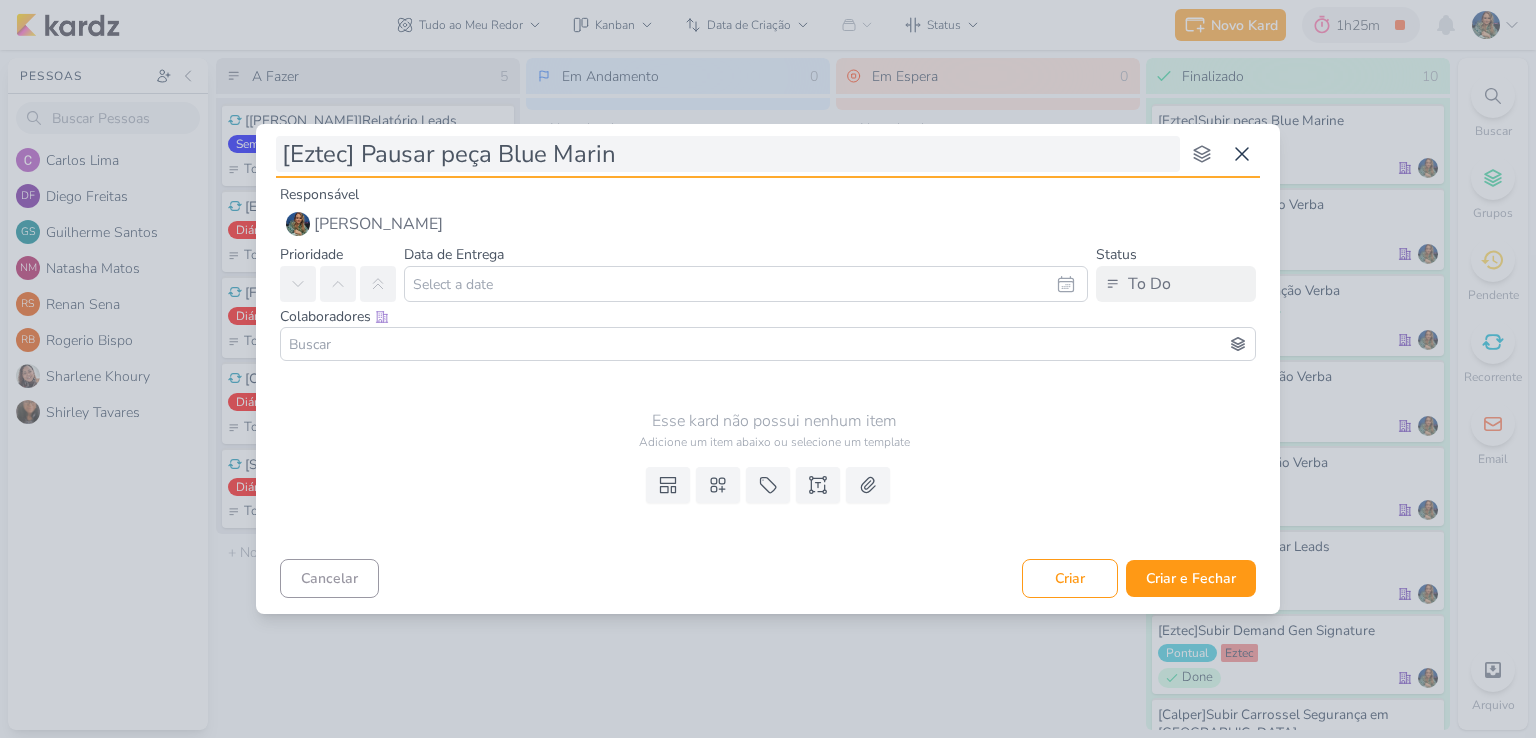 type on "[Eztec] Pausar peça Blue Marine" 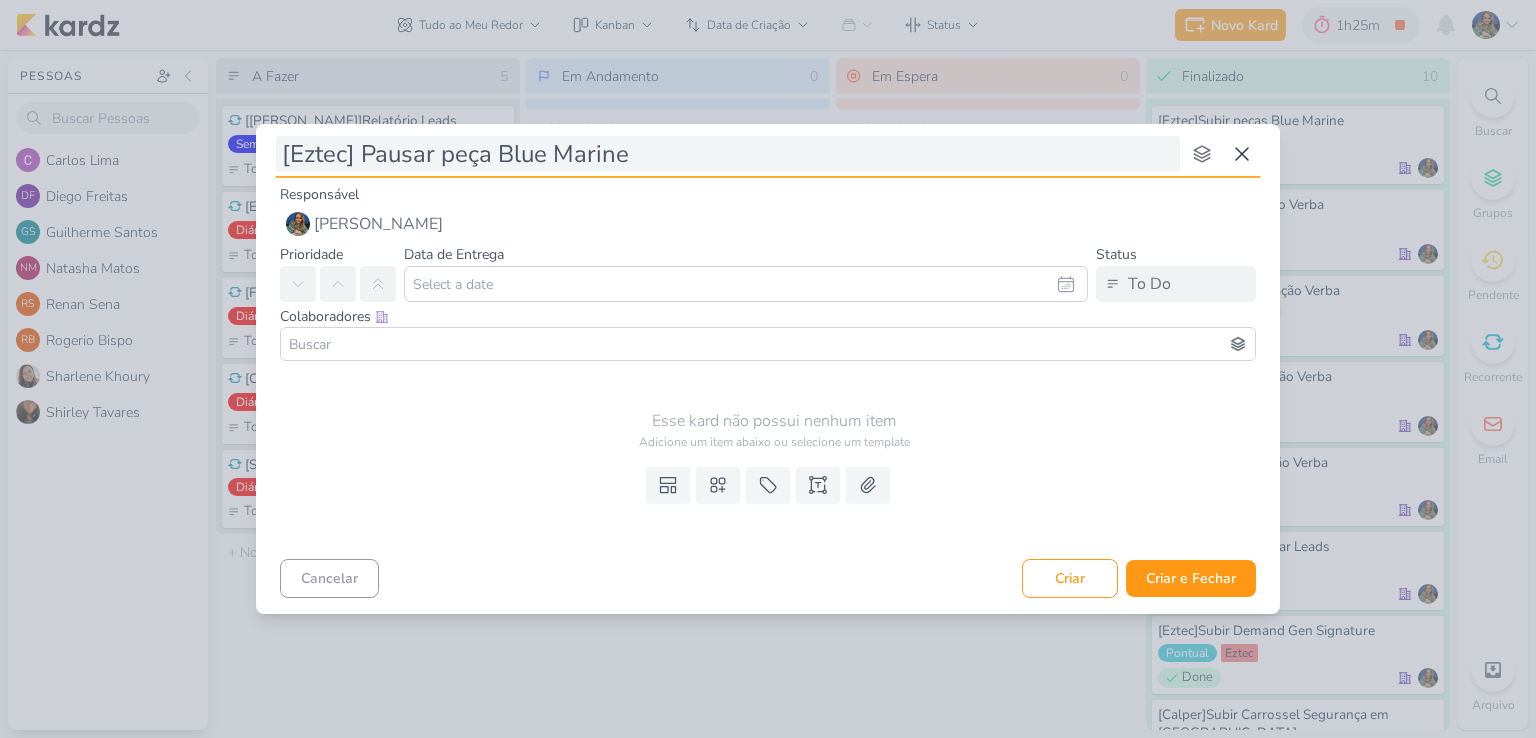 type 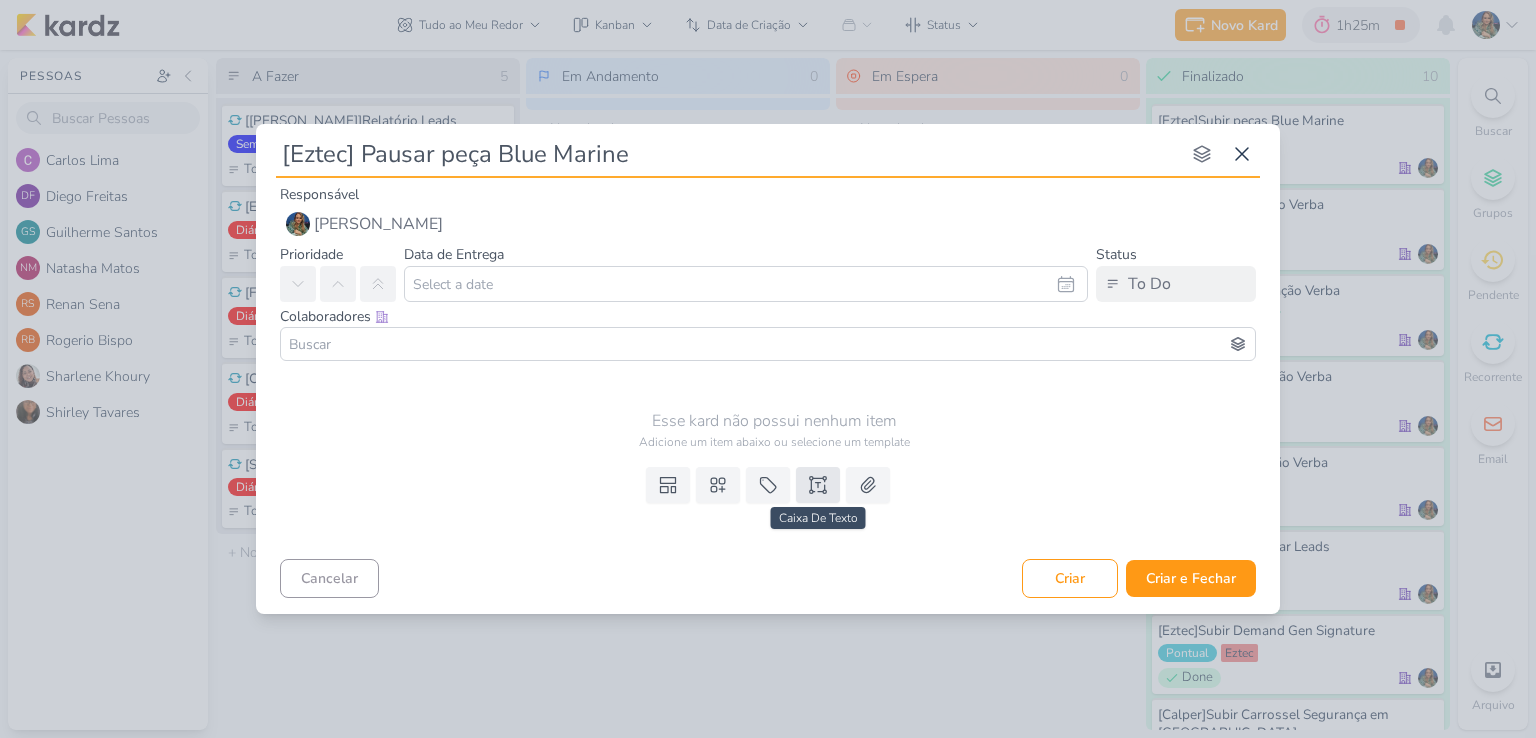 type on "[Eztec] Pausar peça Blue Marine" 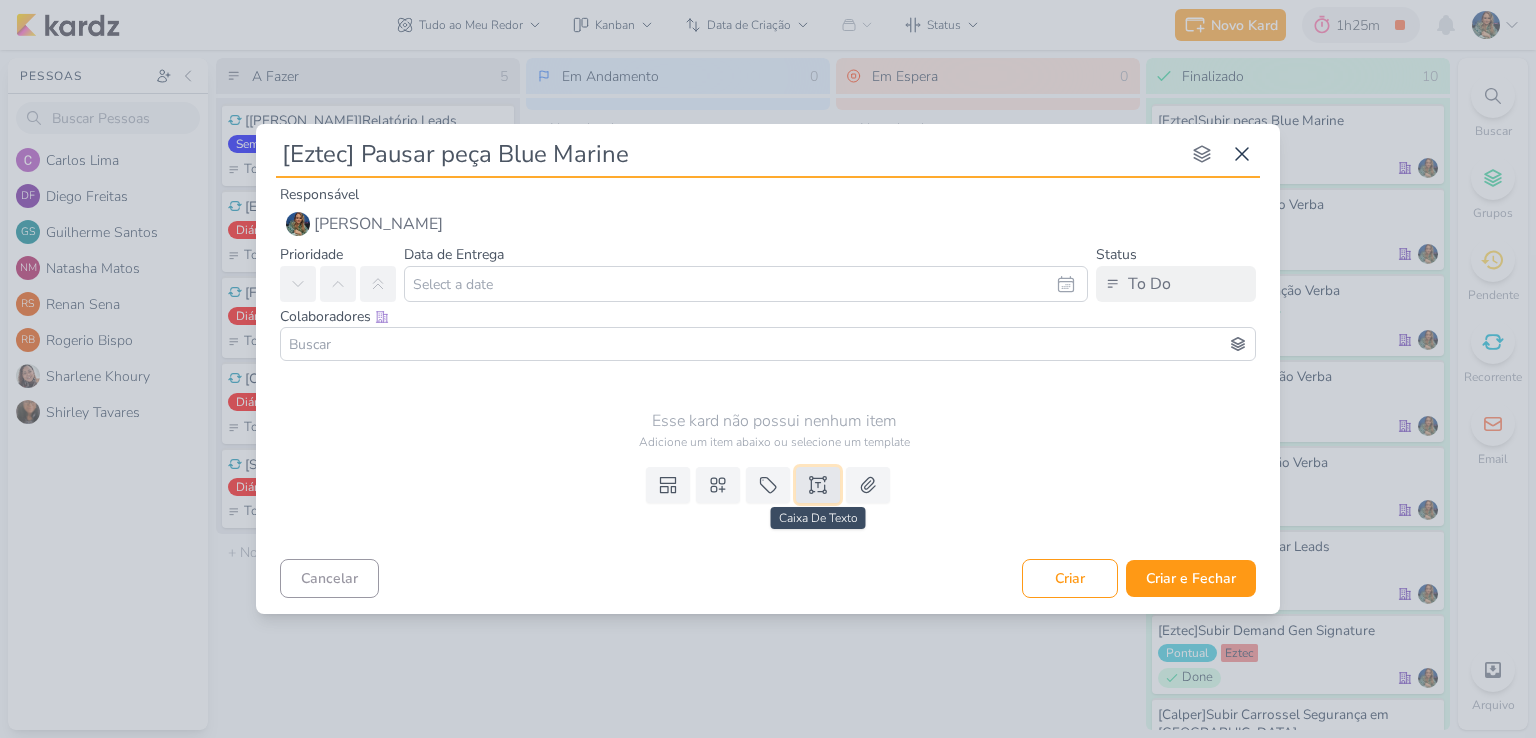 click 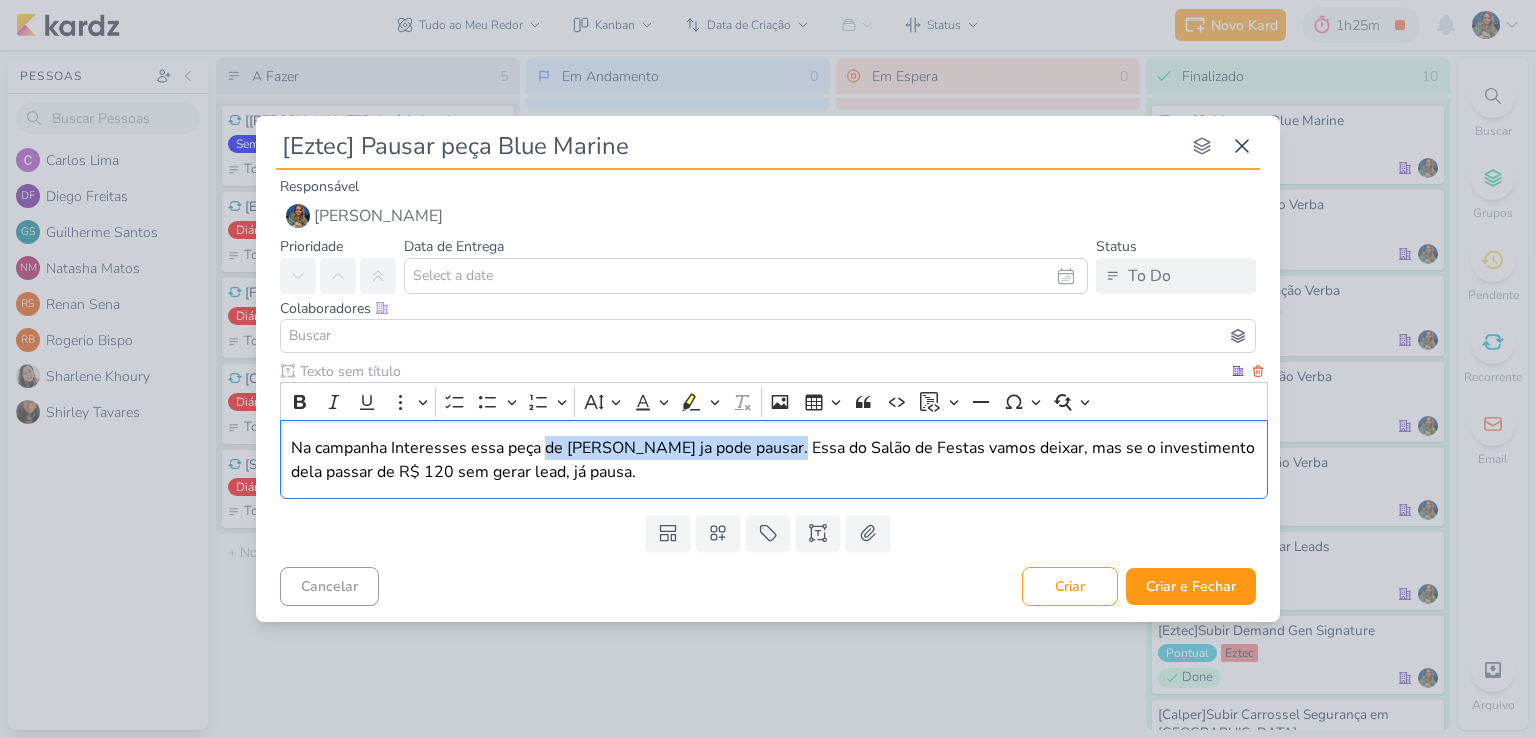 drag, startPoint x: 775, startPoint y: 449, endPoint x: 636, endPoint y: 451, distance: 139.01439 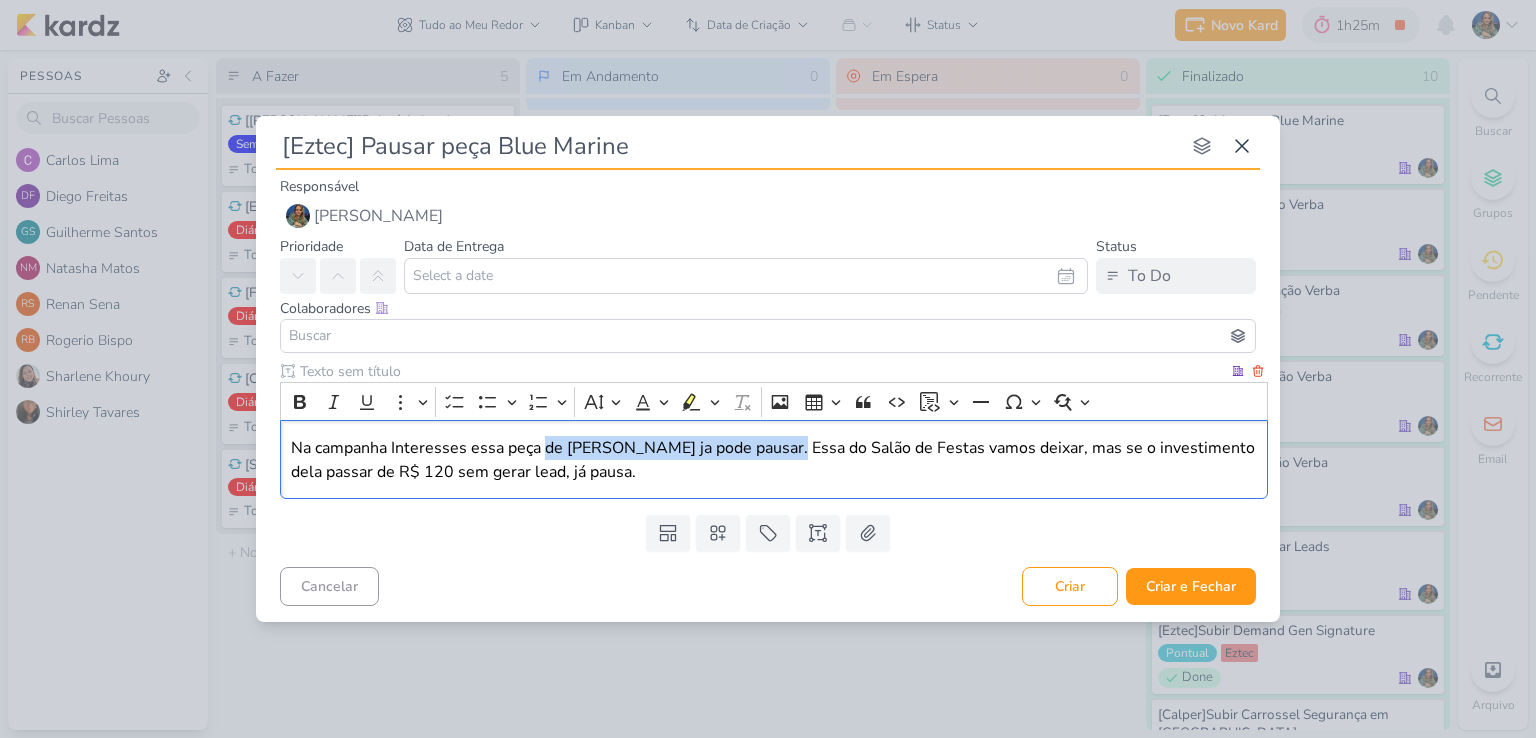 click on "Na campanha Interesses essa peça de [PERSON_NAME] ja pode pausar. Essa do Salão de Festas vamos deixar, mas se o investimento dela passar de R$ 120 sem gerar lead, já pausa." at bounding box center (774, 460) 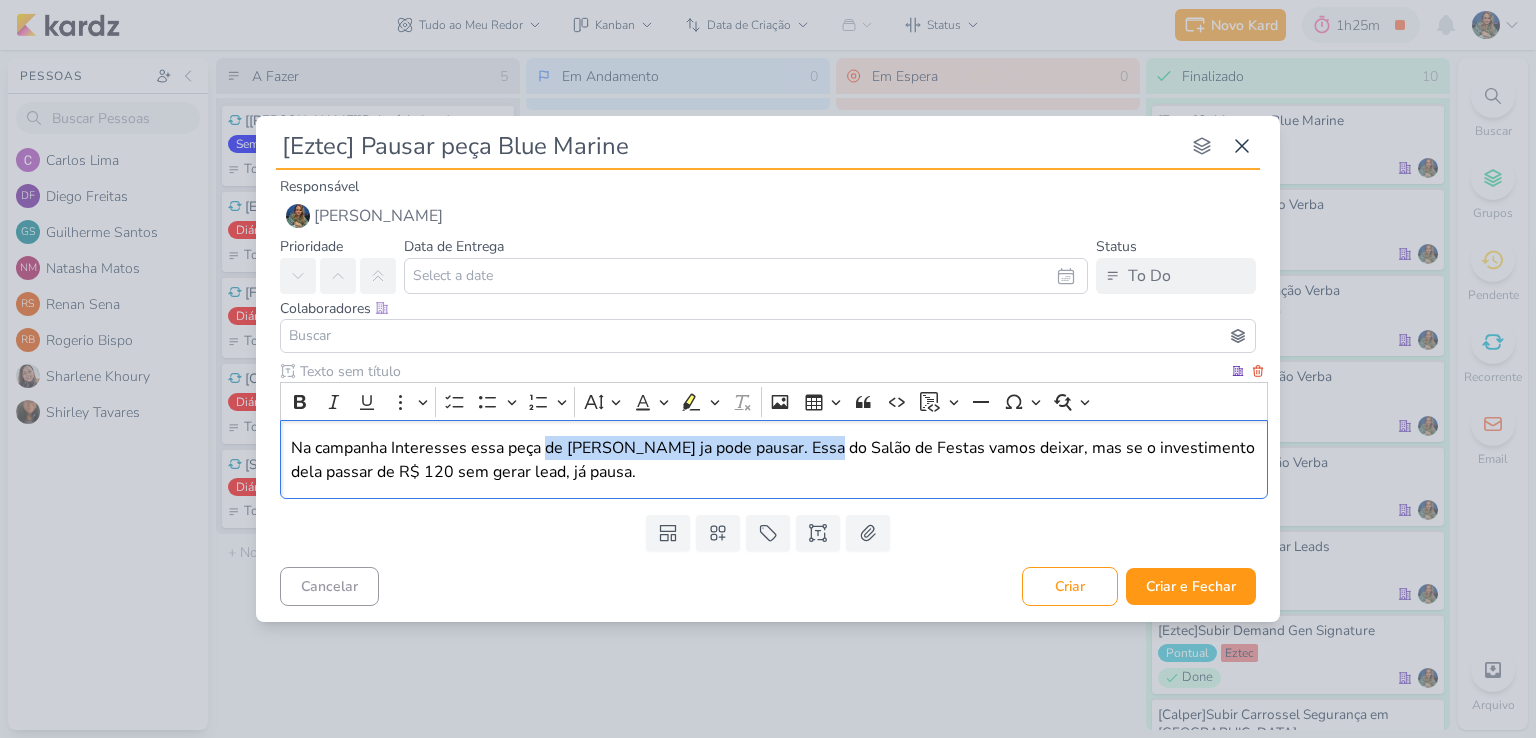 drag, startPoint x: 814, startPoint y: 449, endPoint x: 547, endPoint y: 449, distance: 267 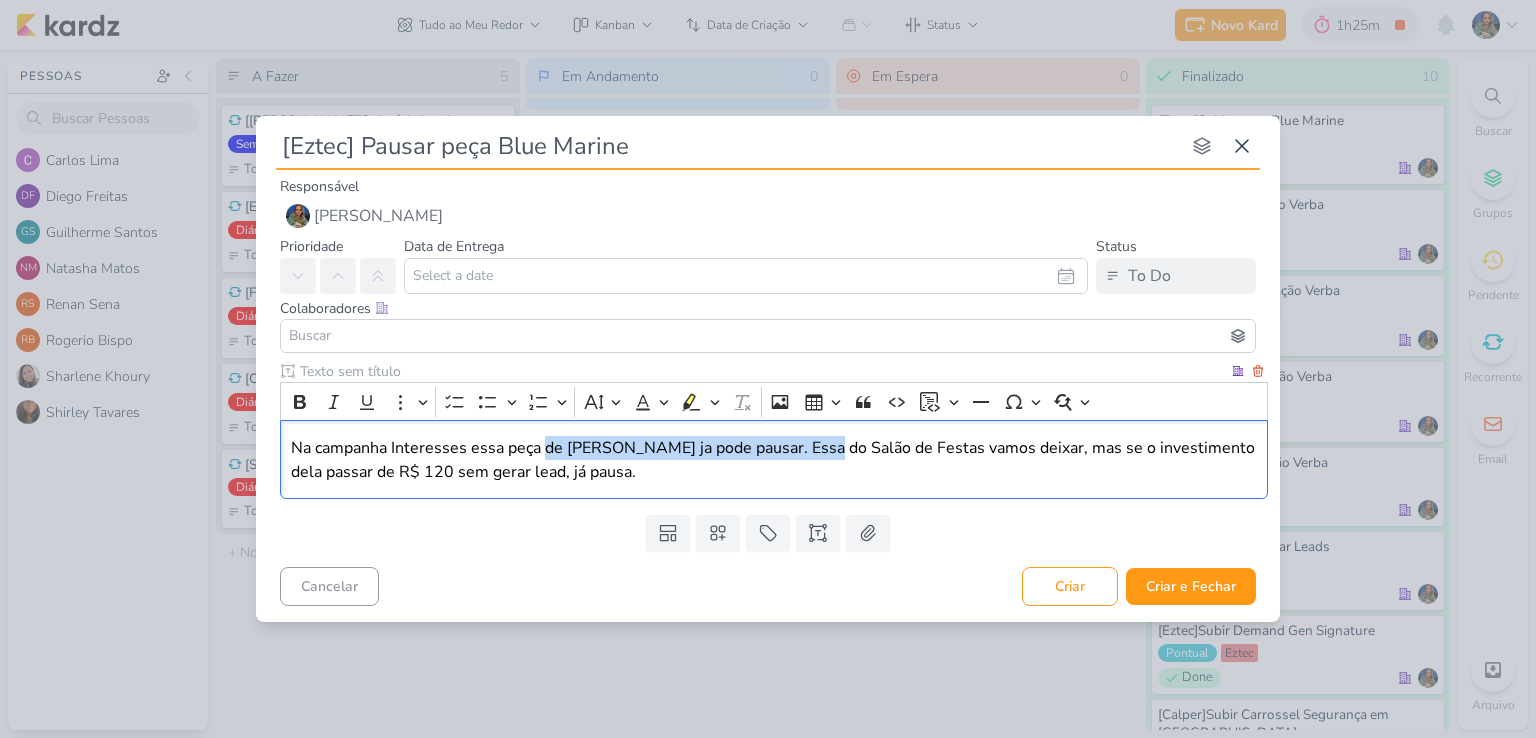 click on "Na campanha Interesses essa peça de [PERSON_NAME] ja pode pausar. Essa do Salão de Festas vamos deixar, mas se o investimento dela passar de R$ 120 sem gerar lead, já pausa." at bounding box center (774, 460) 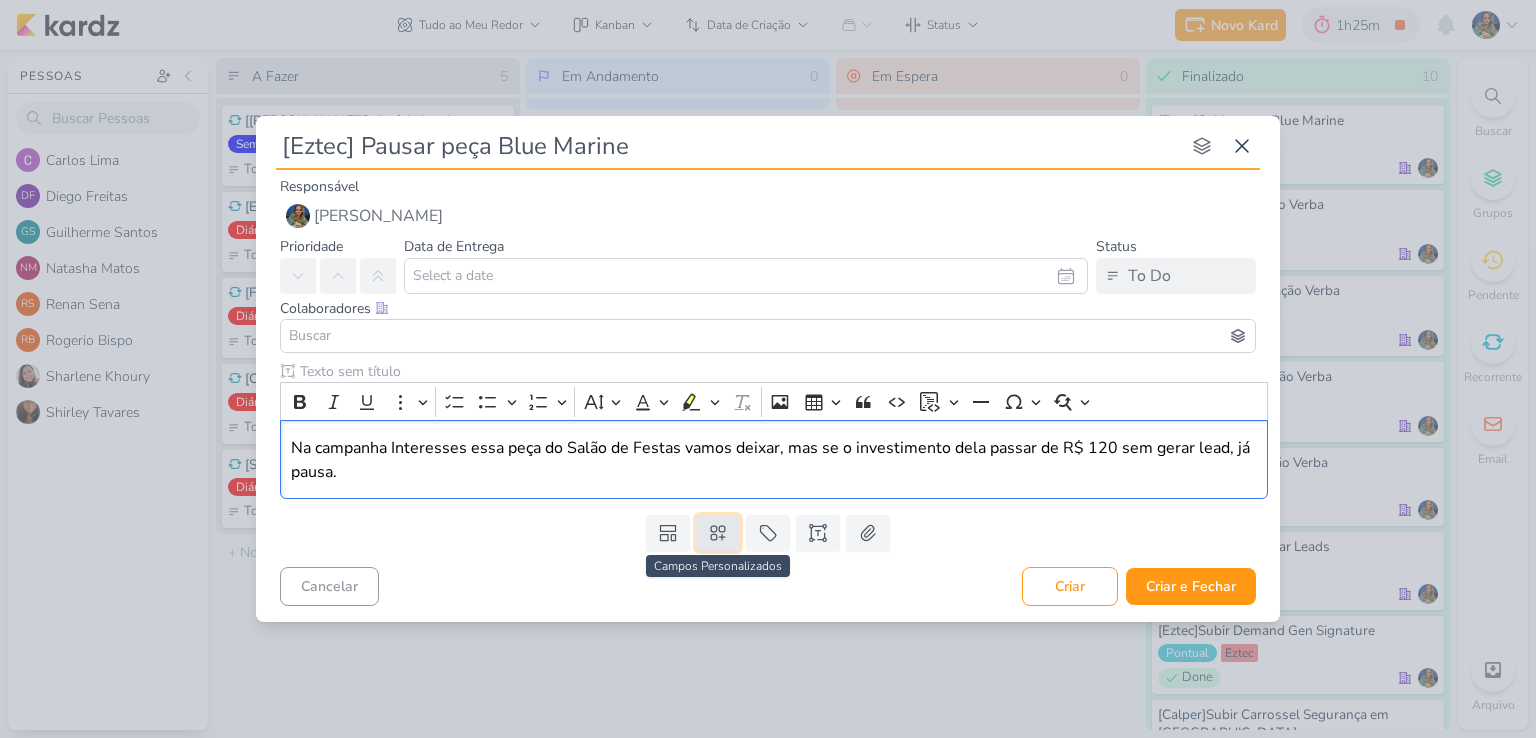 click 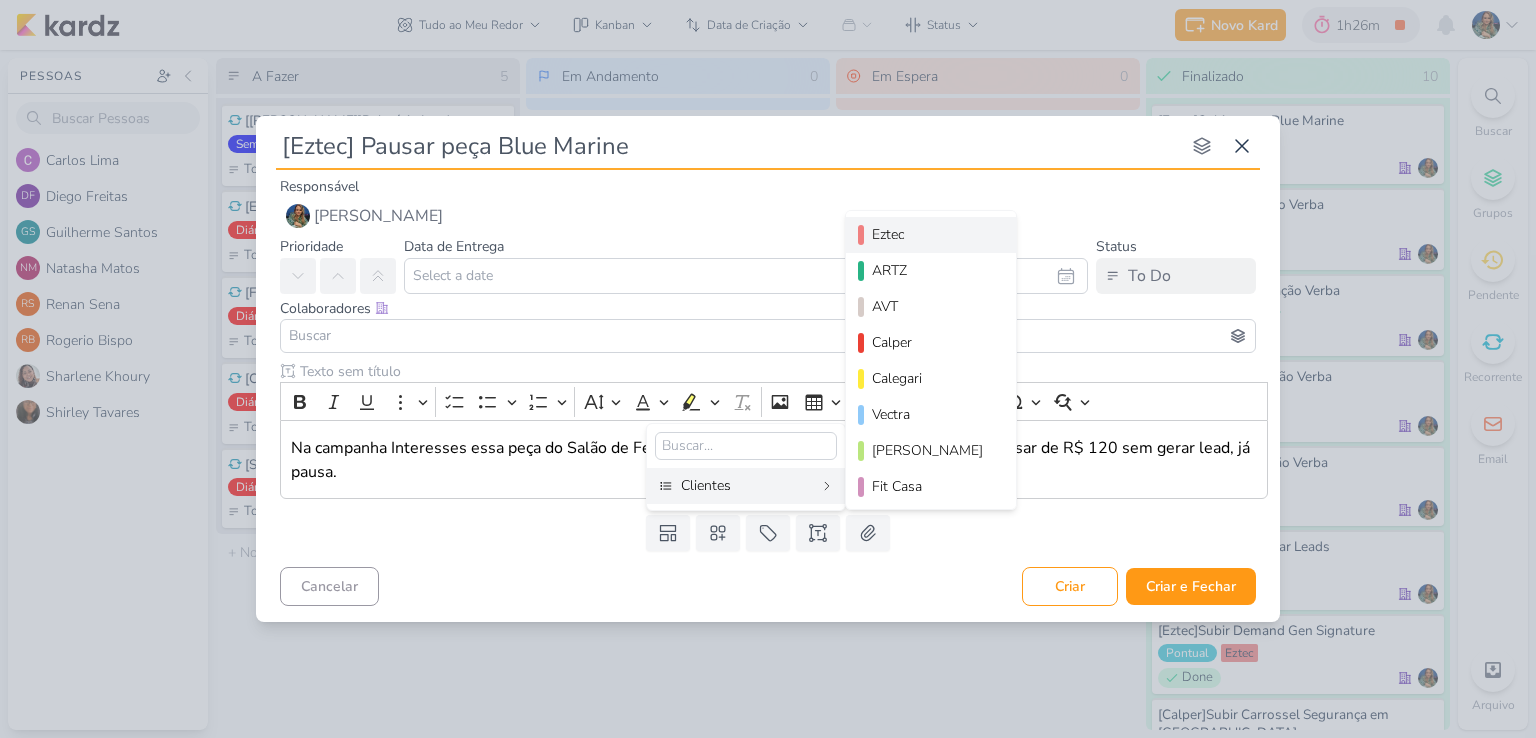 click on "Eztec" at bounding box center (932, 234) 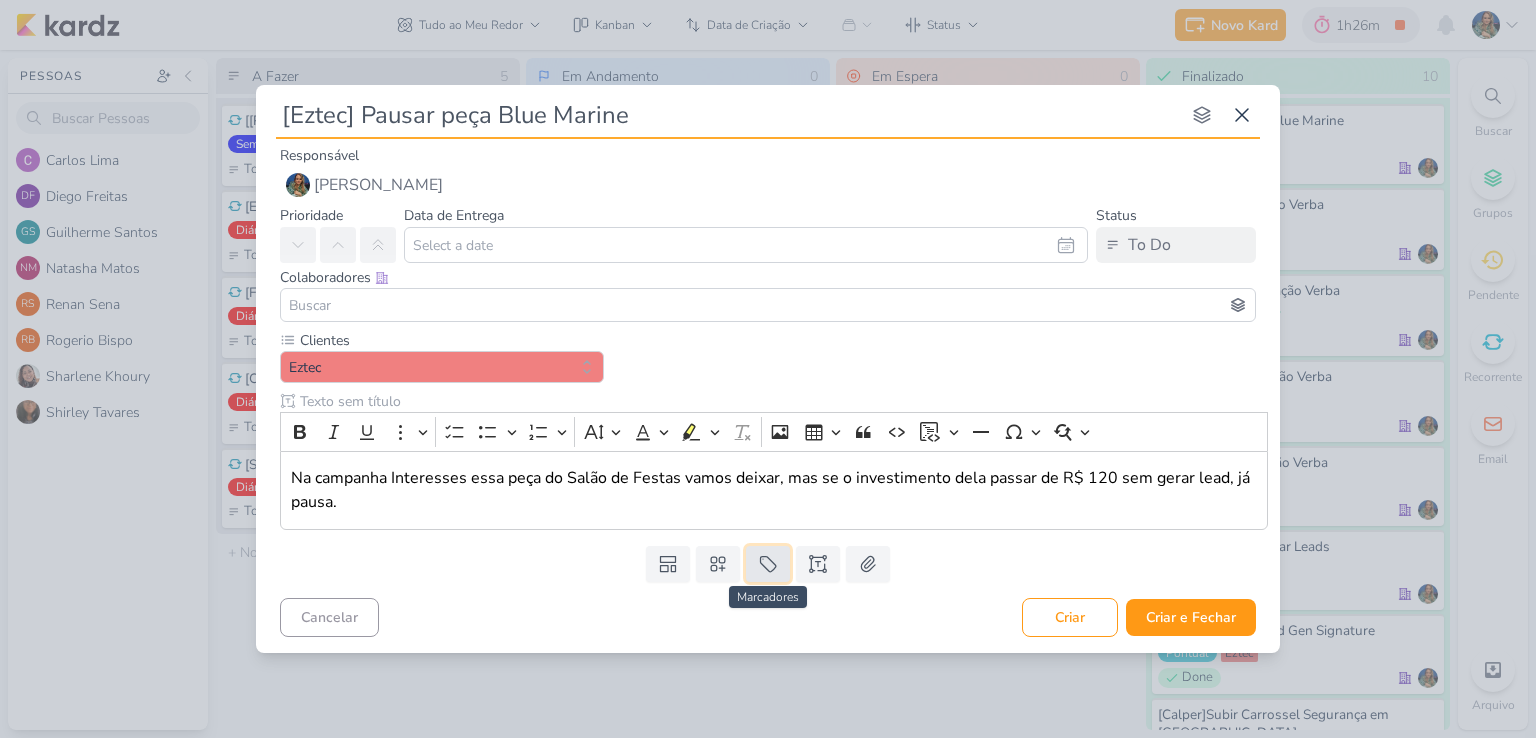 click 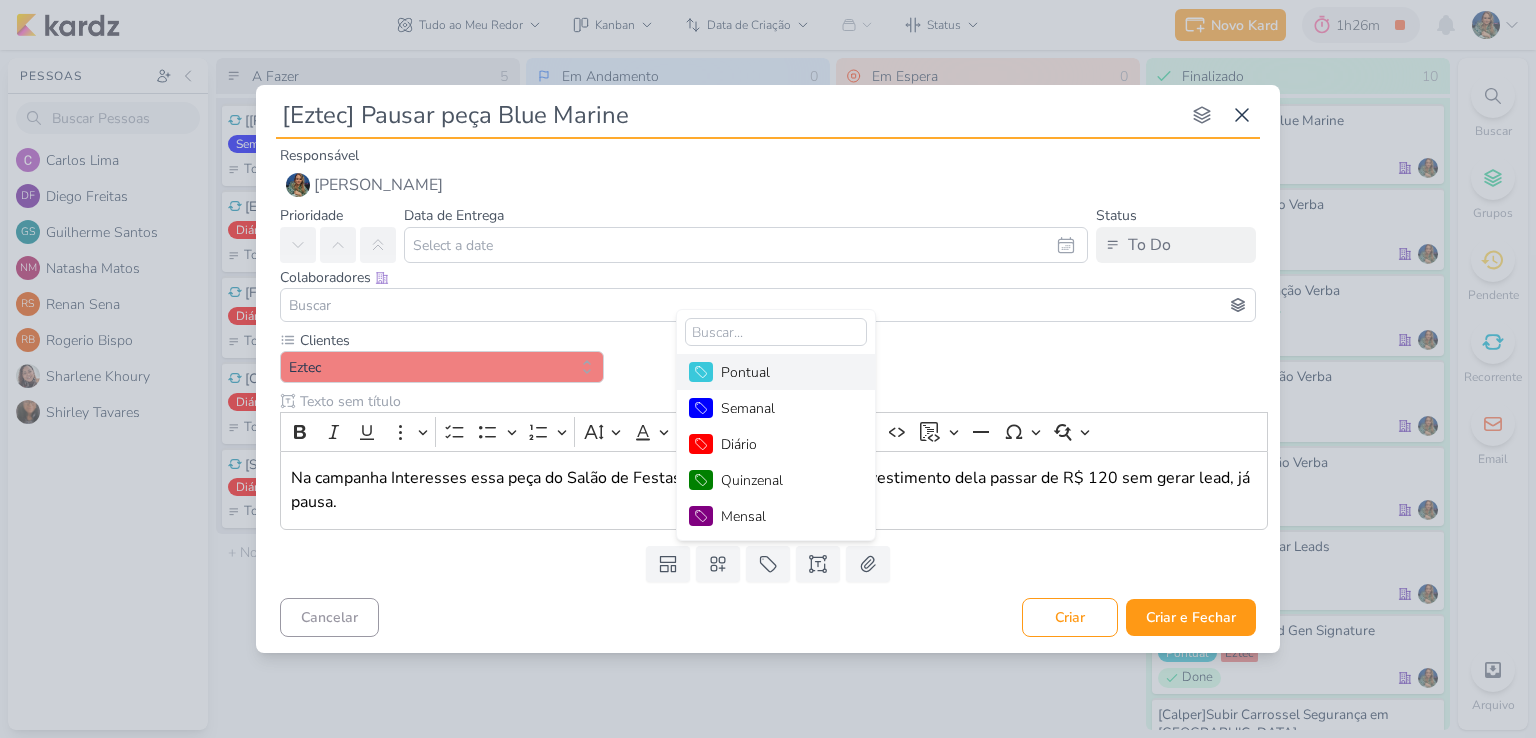click on "Pontual" at bounding box center (786, 372) 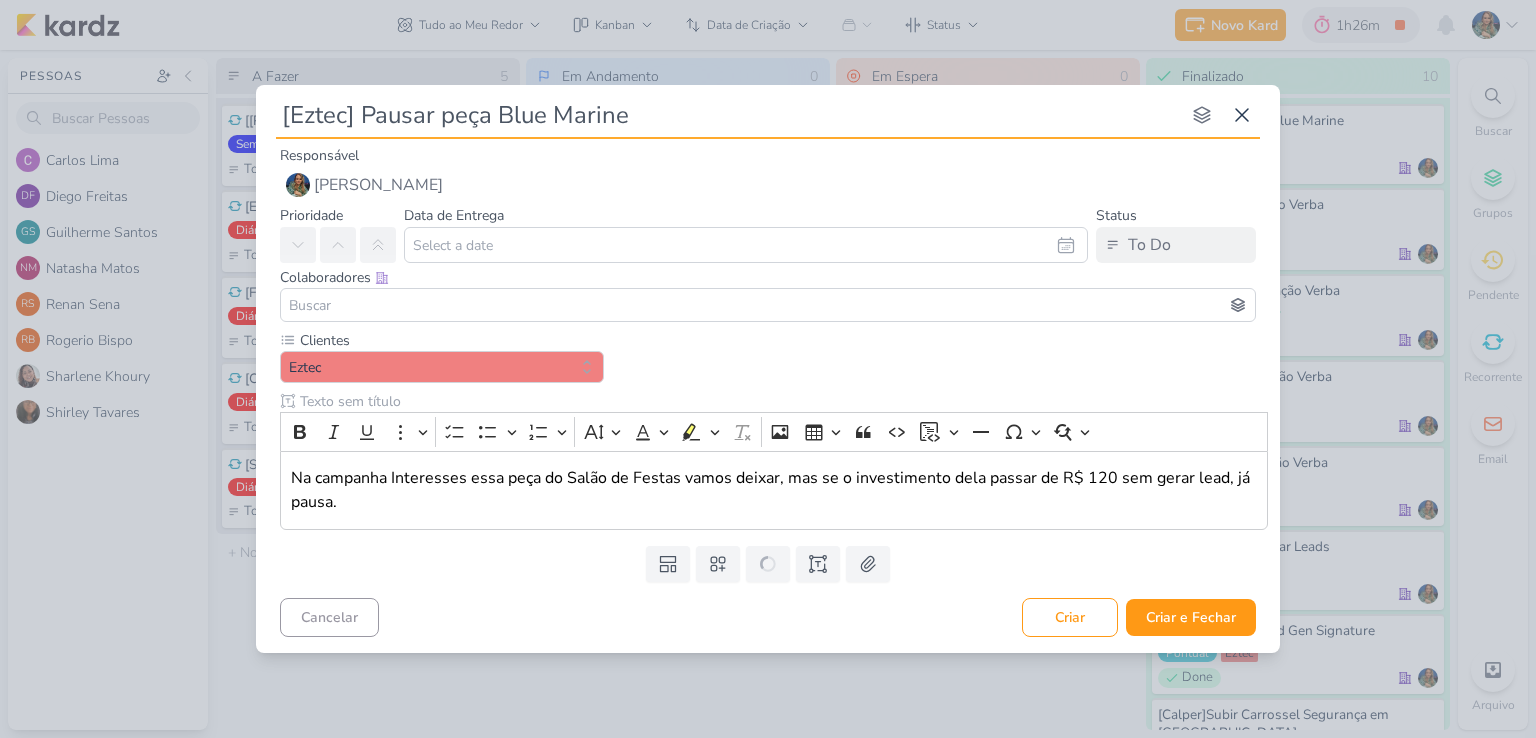 type 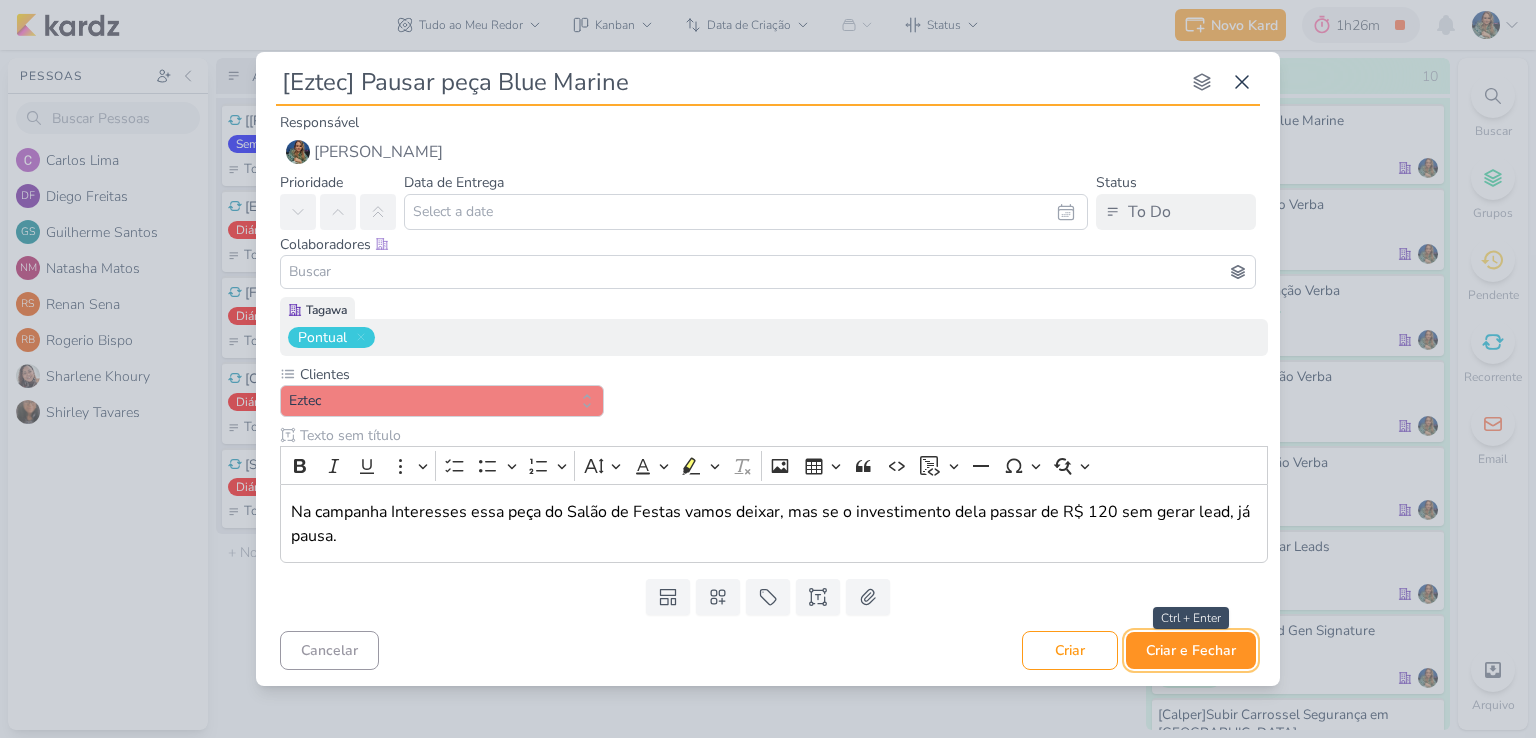 click on "Criar e Fechar" at bounding box center (1191, 650) 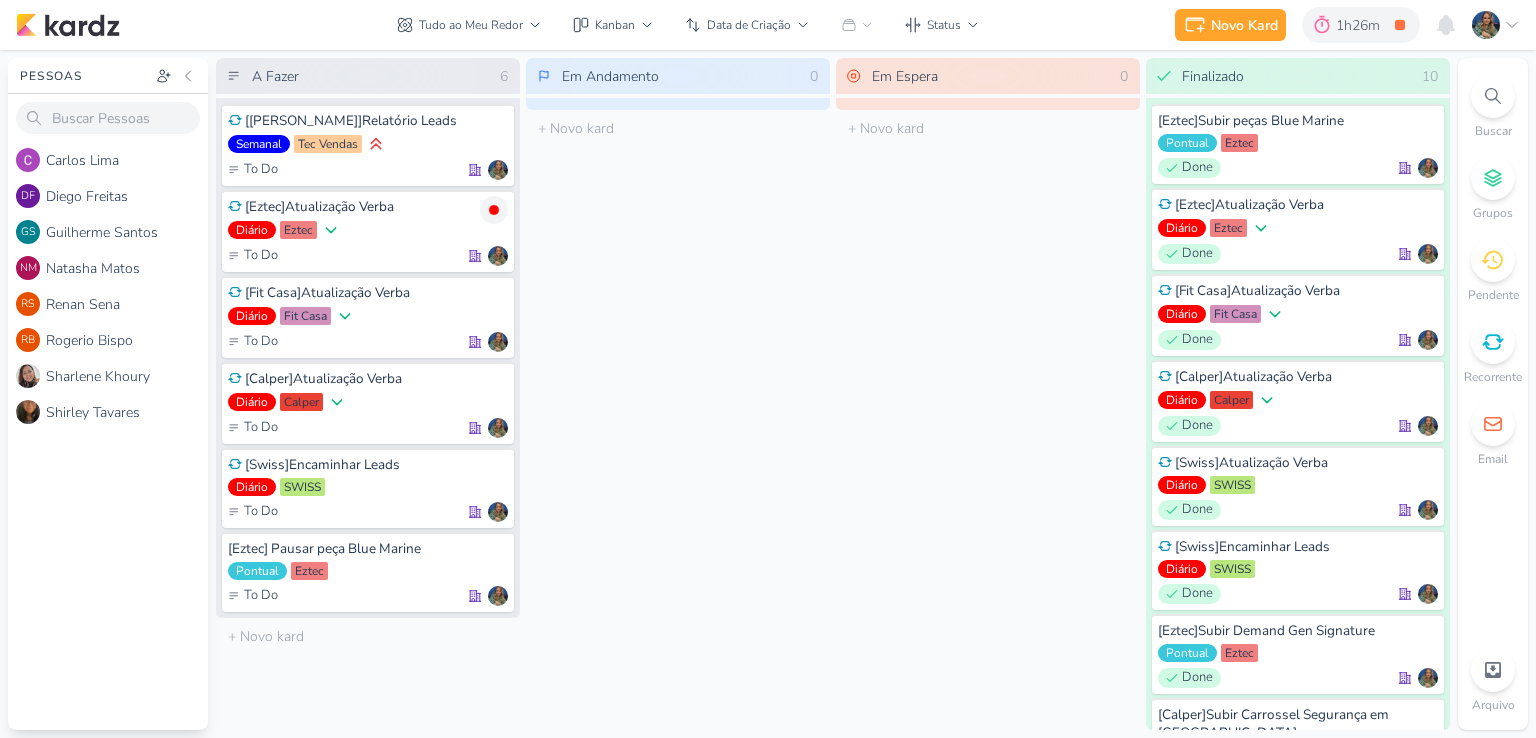 click on "Em Andamento
0
O título do kard deve ter menos que 100 caracteres" at bounding box center [678, 394] 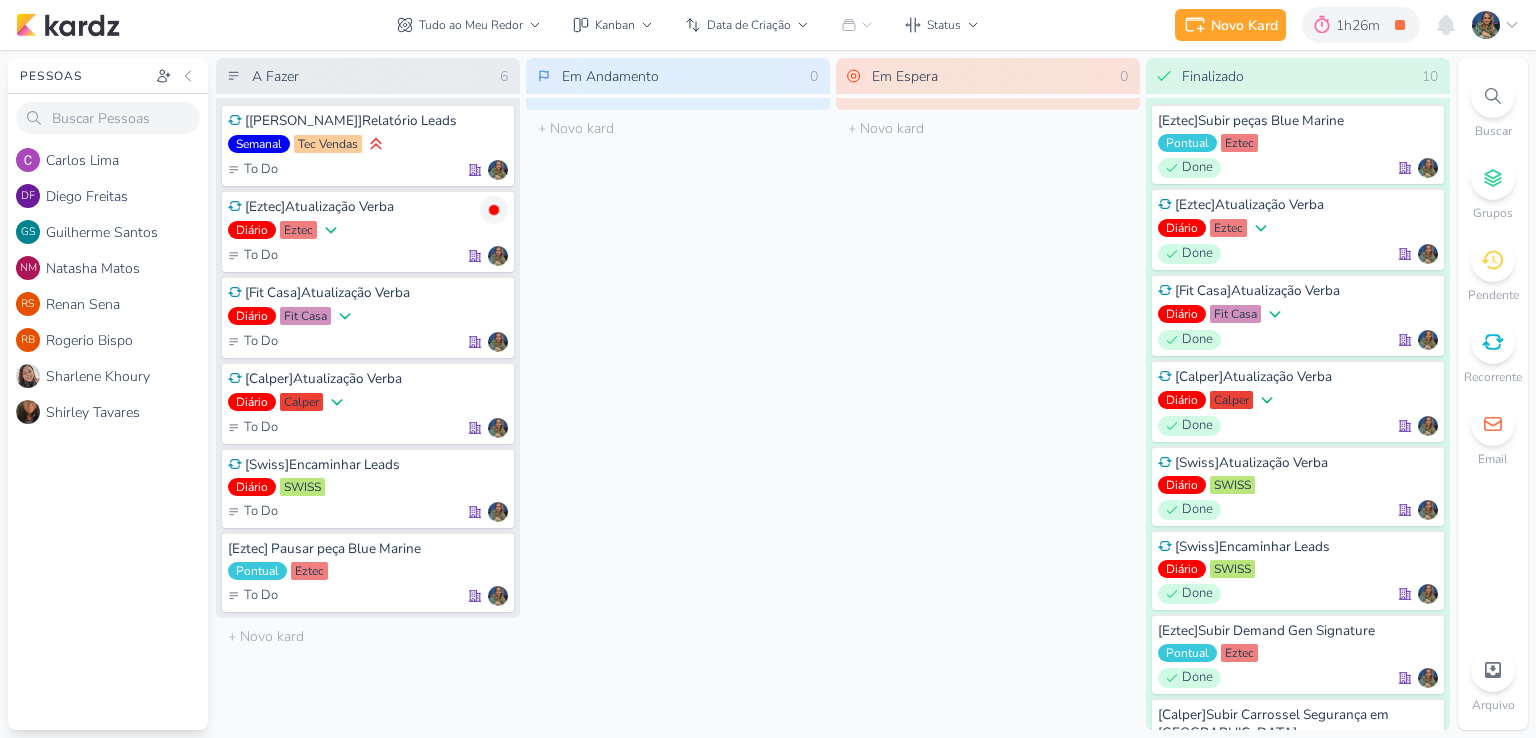 click on "Tudo ao Meu Redor
visão
Caixa de Entrada
A caixa de entrada mostra todos os kardz que você é o responsável
Enviados
A visão de enviados contém os kardz que você criou e designou à outra pessoa
Colaboração" at bounding box center (688, 25) 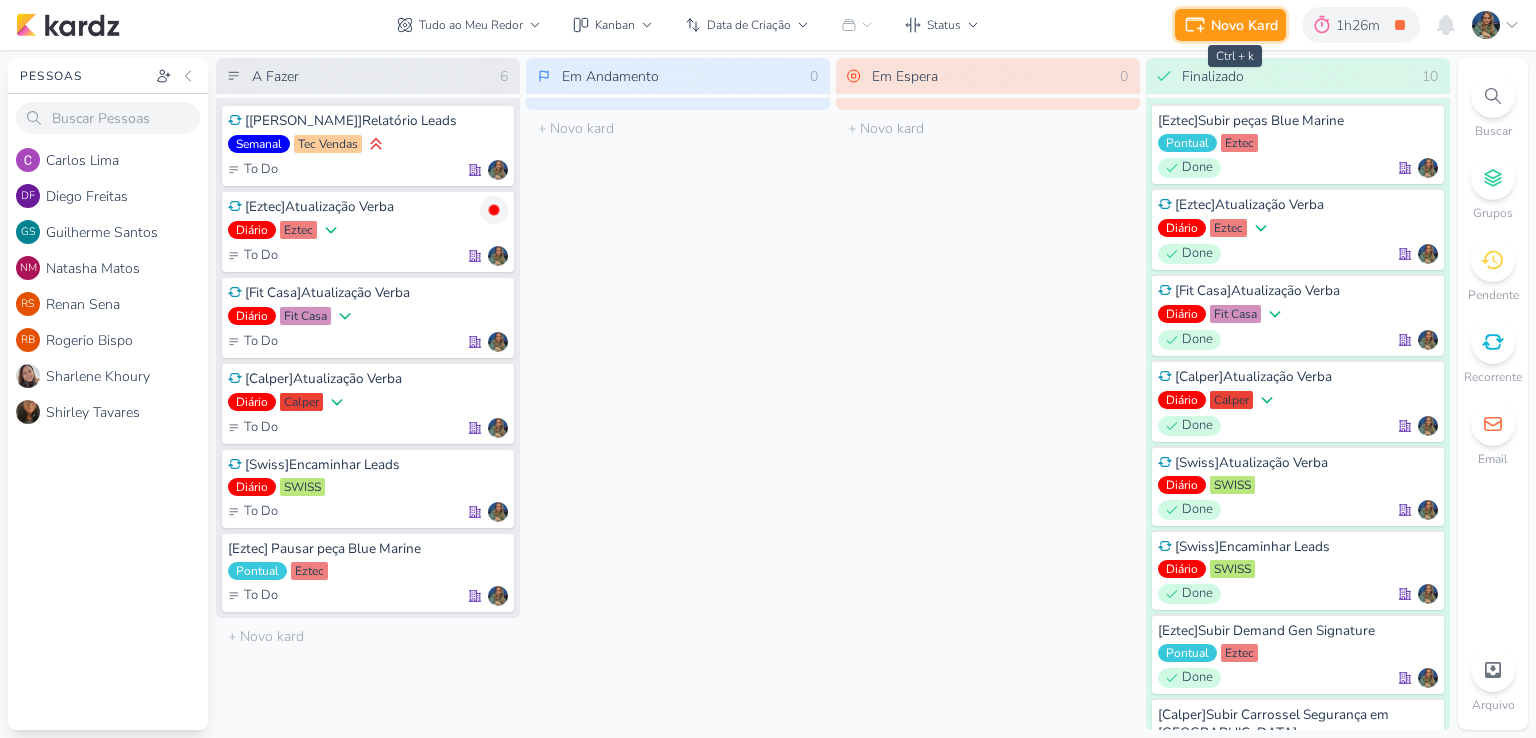 click on "Novo Kard" at bounding box center [1244, 25] 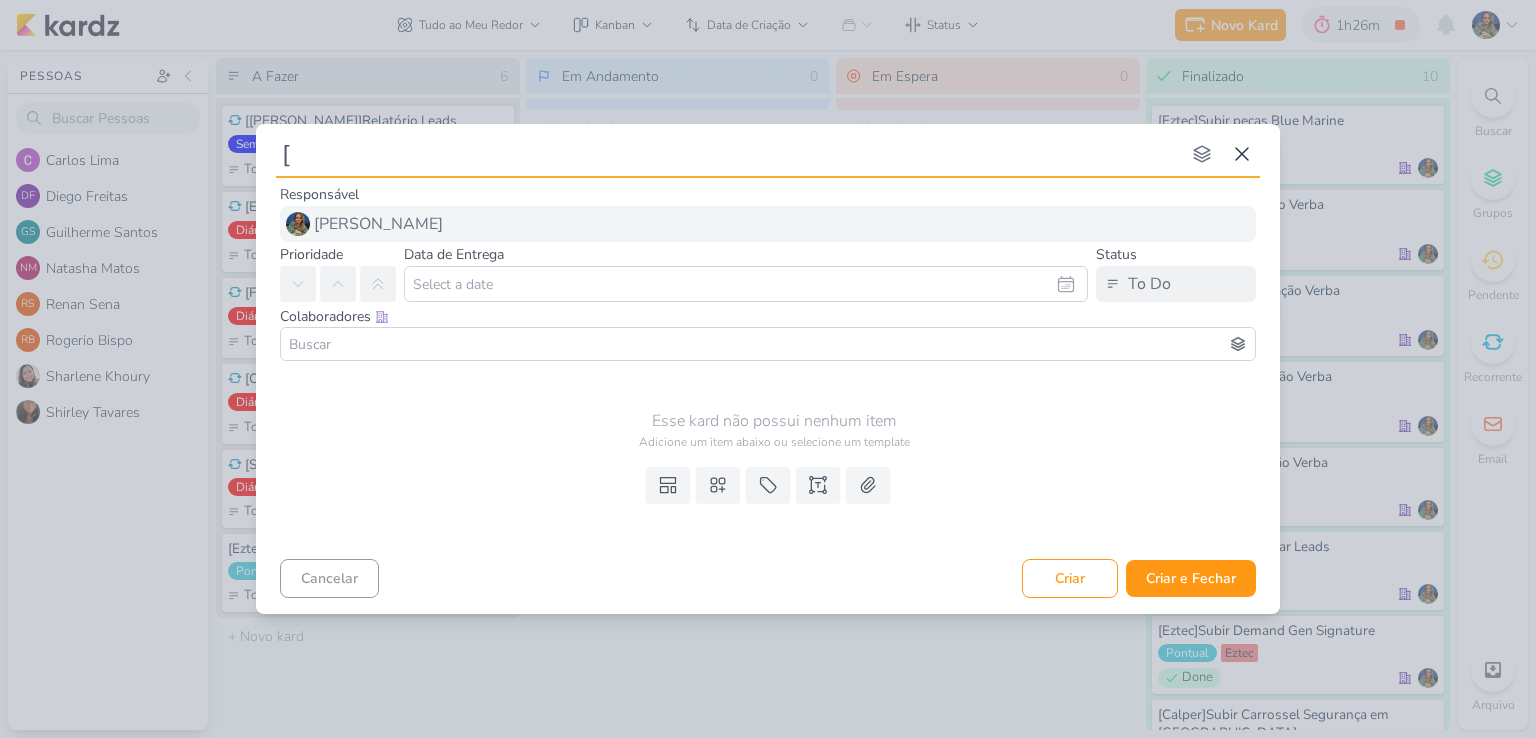 type on "[E" 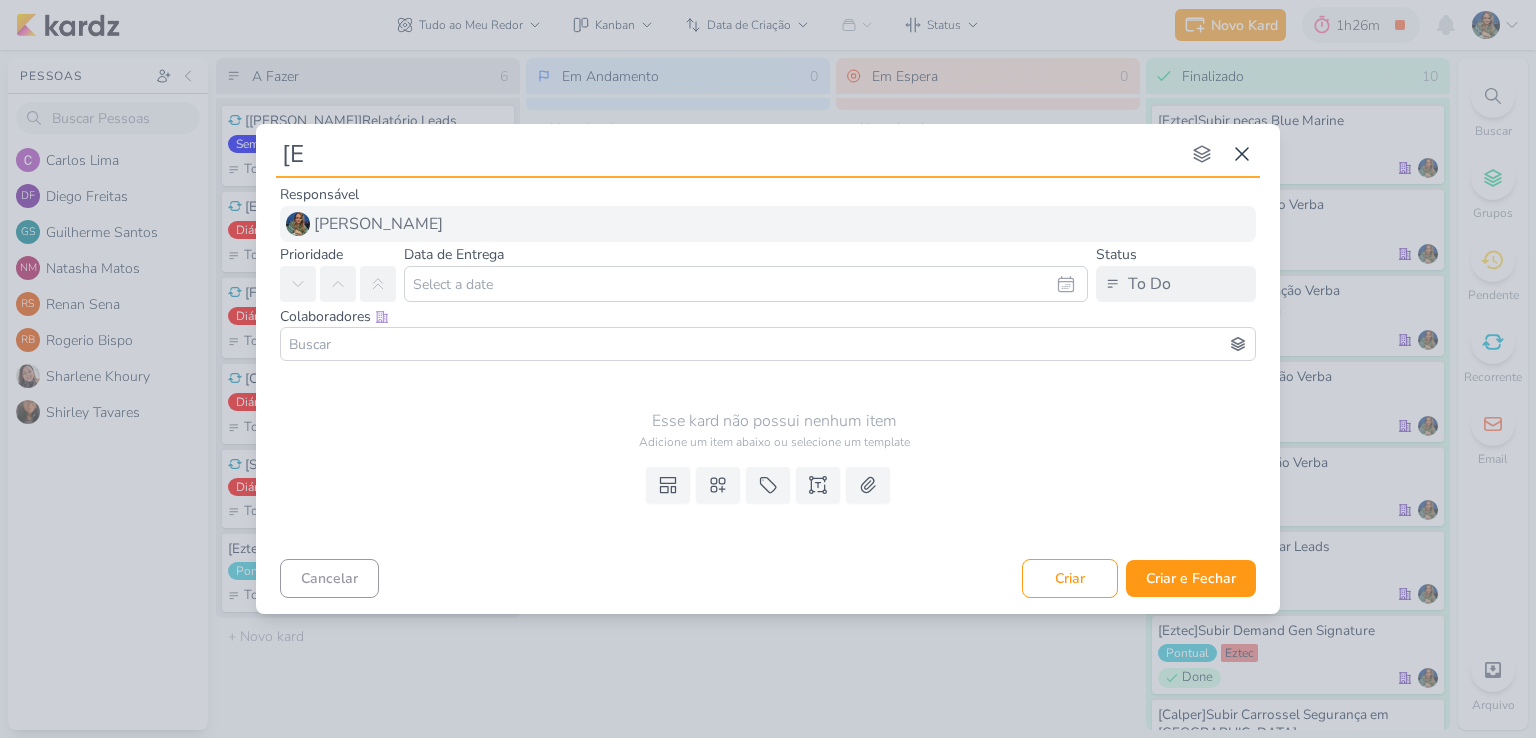 type 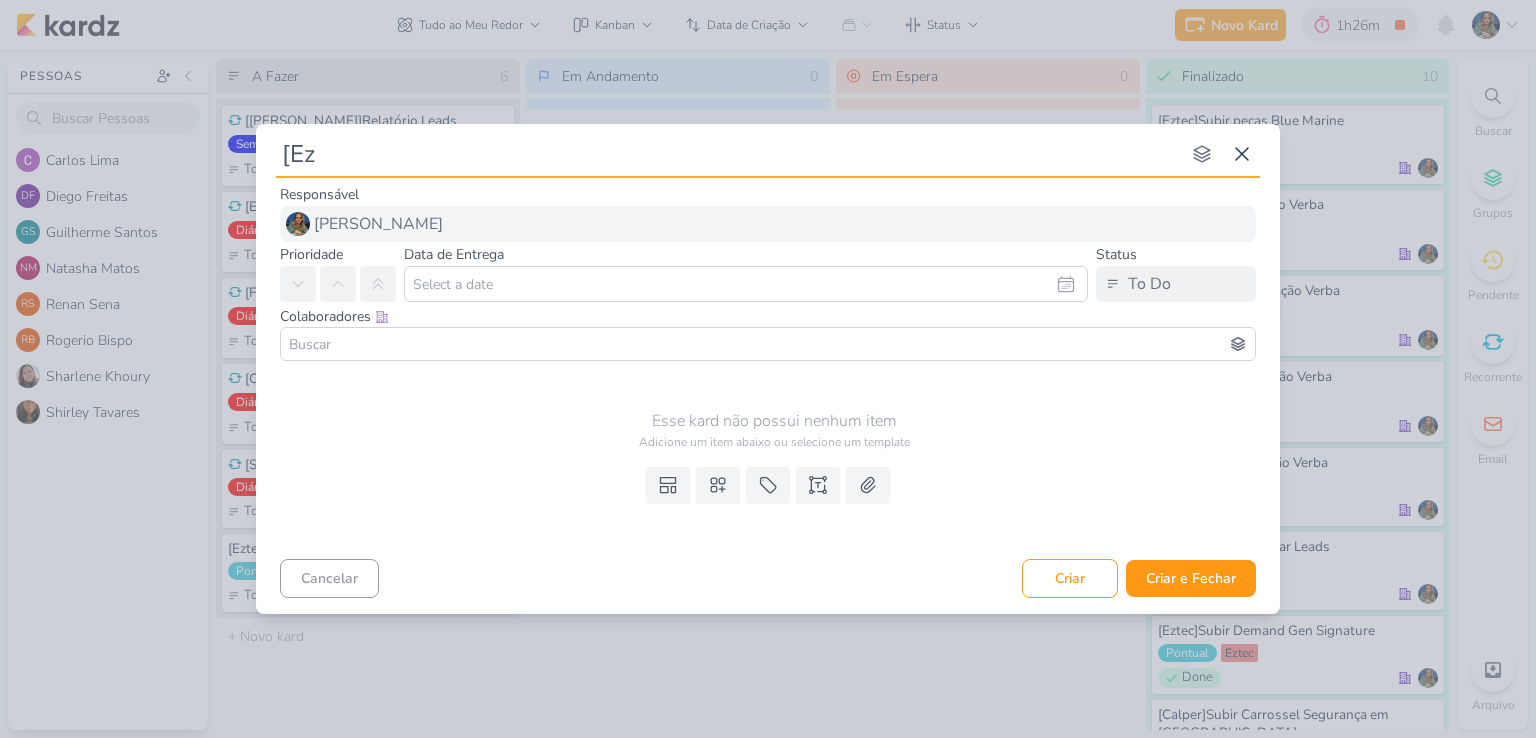 type on "[Ezt" 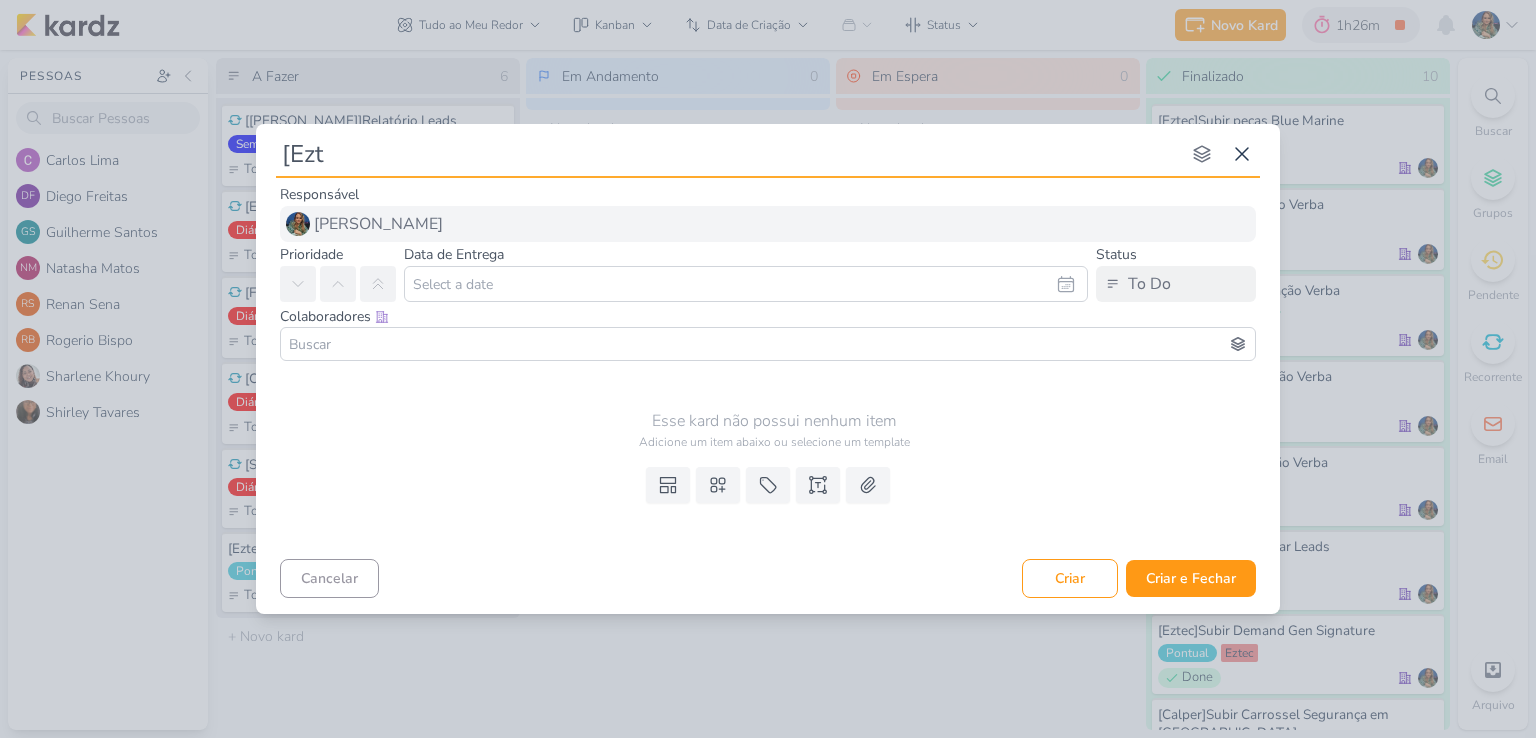 type 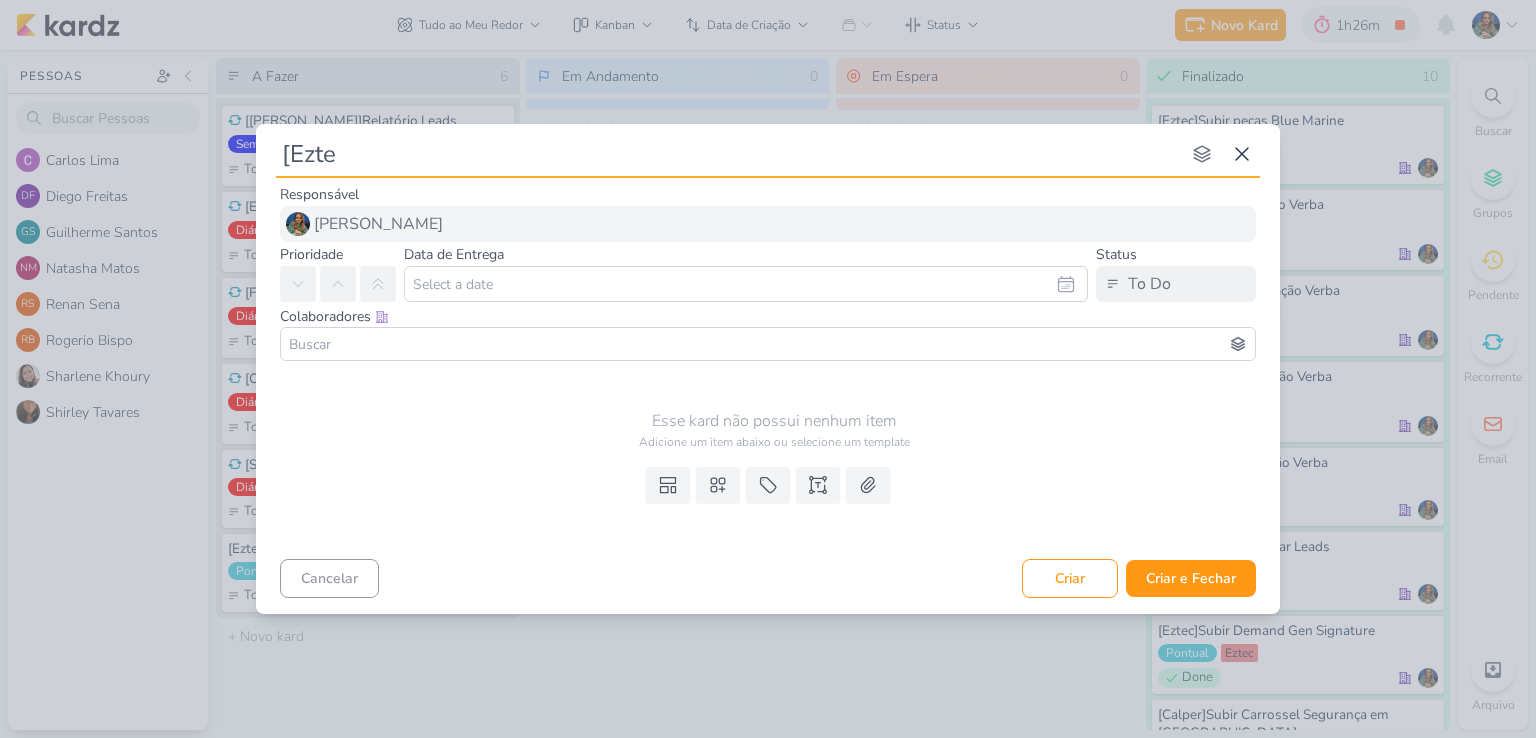 type on "[Eztec" 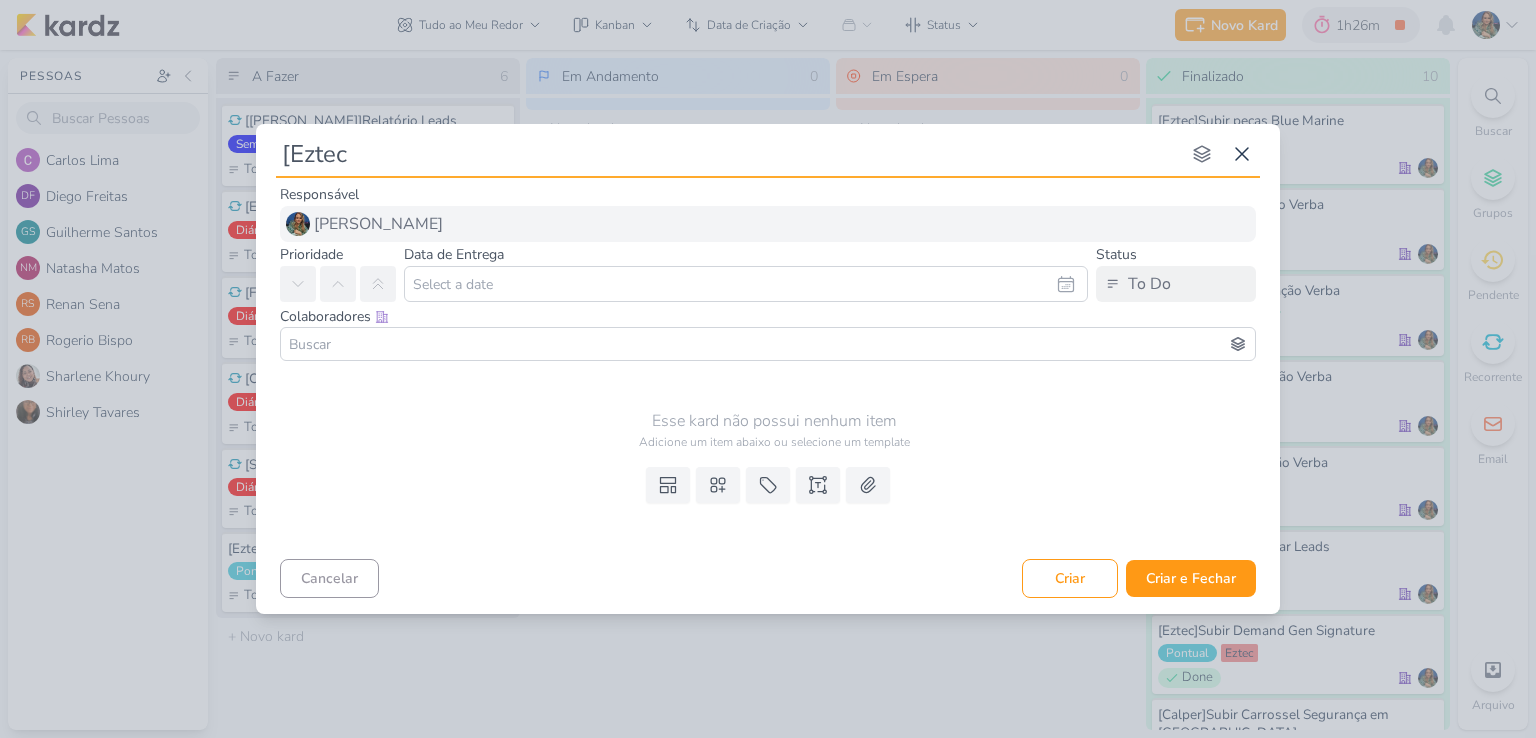 type 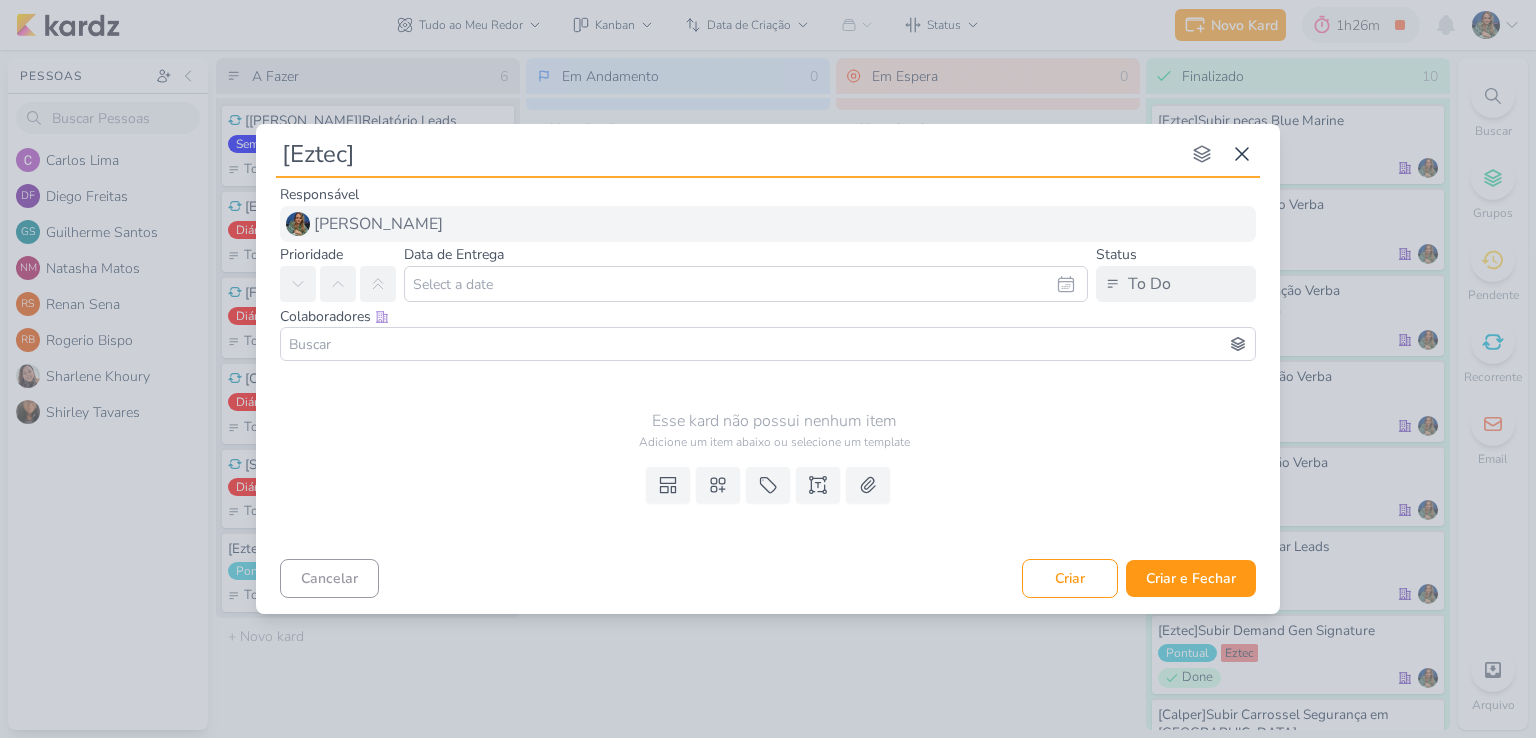 type 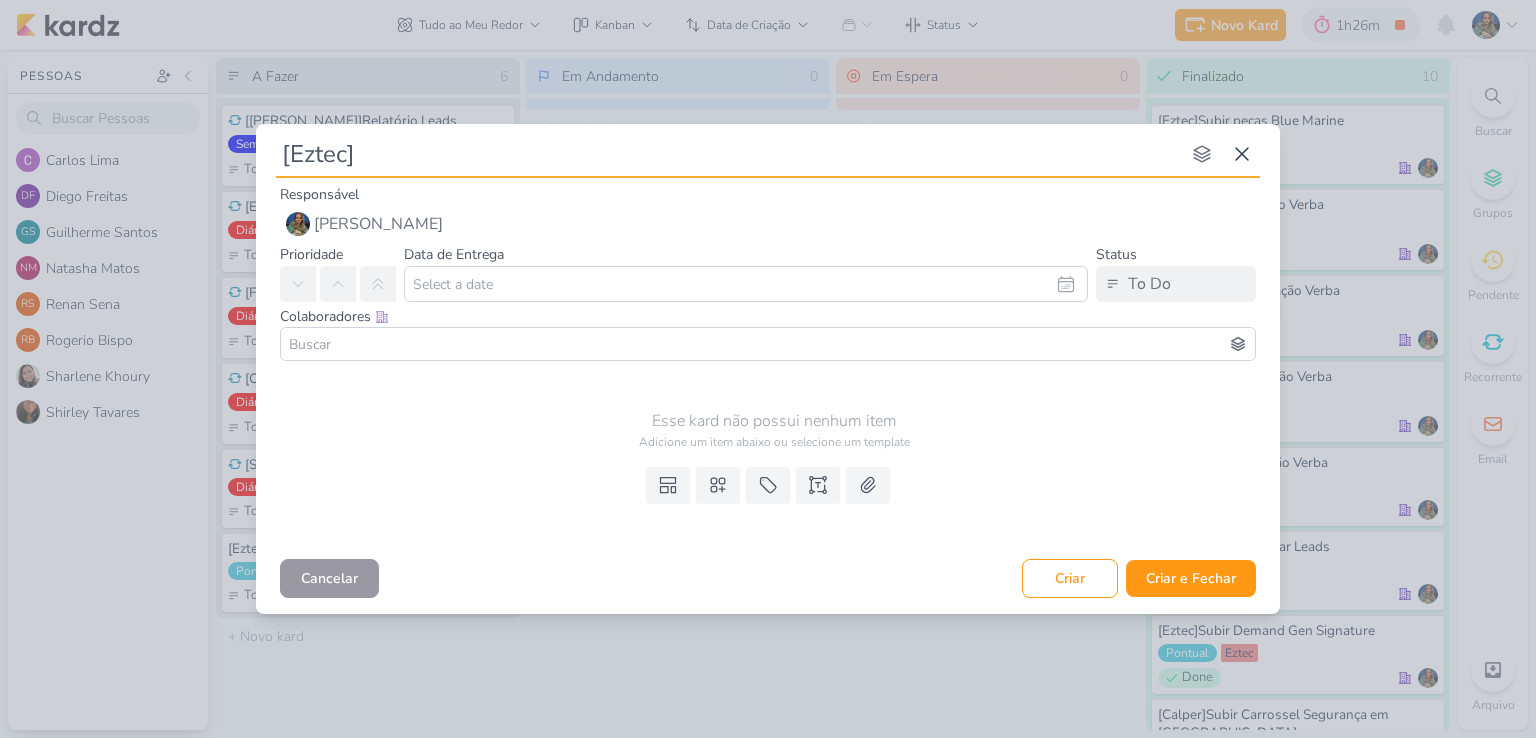 type on "[Eztec]" 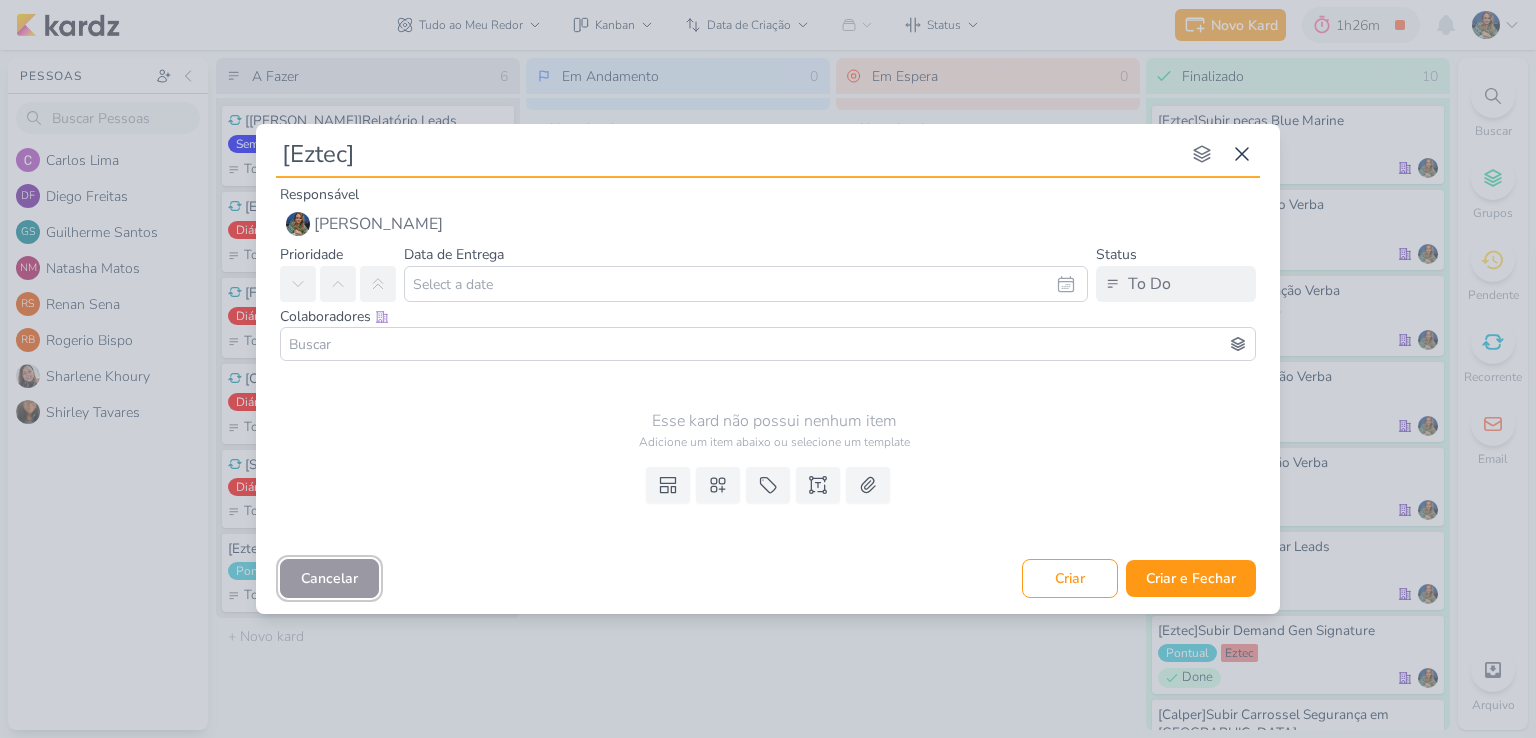 click on "Cancelar" at bounding box center [329, 578] 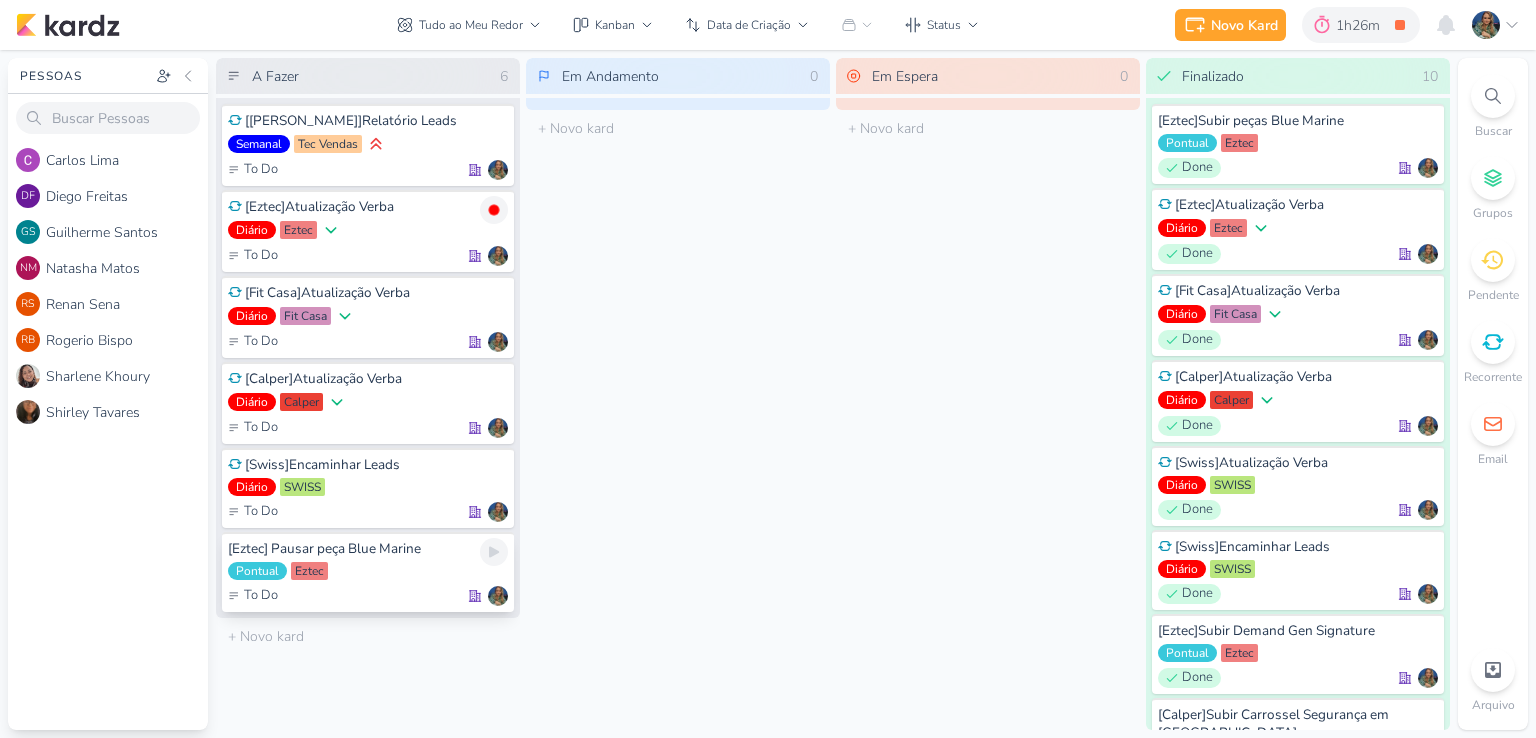 click on "Pontual
Eztec" at bounding box center (368, 572) 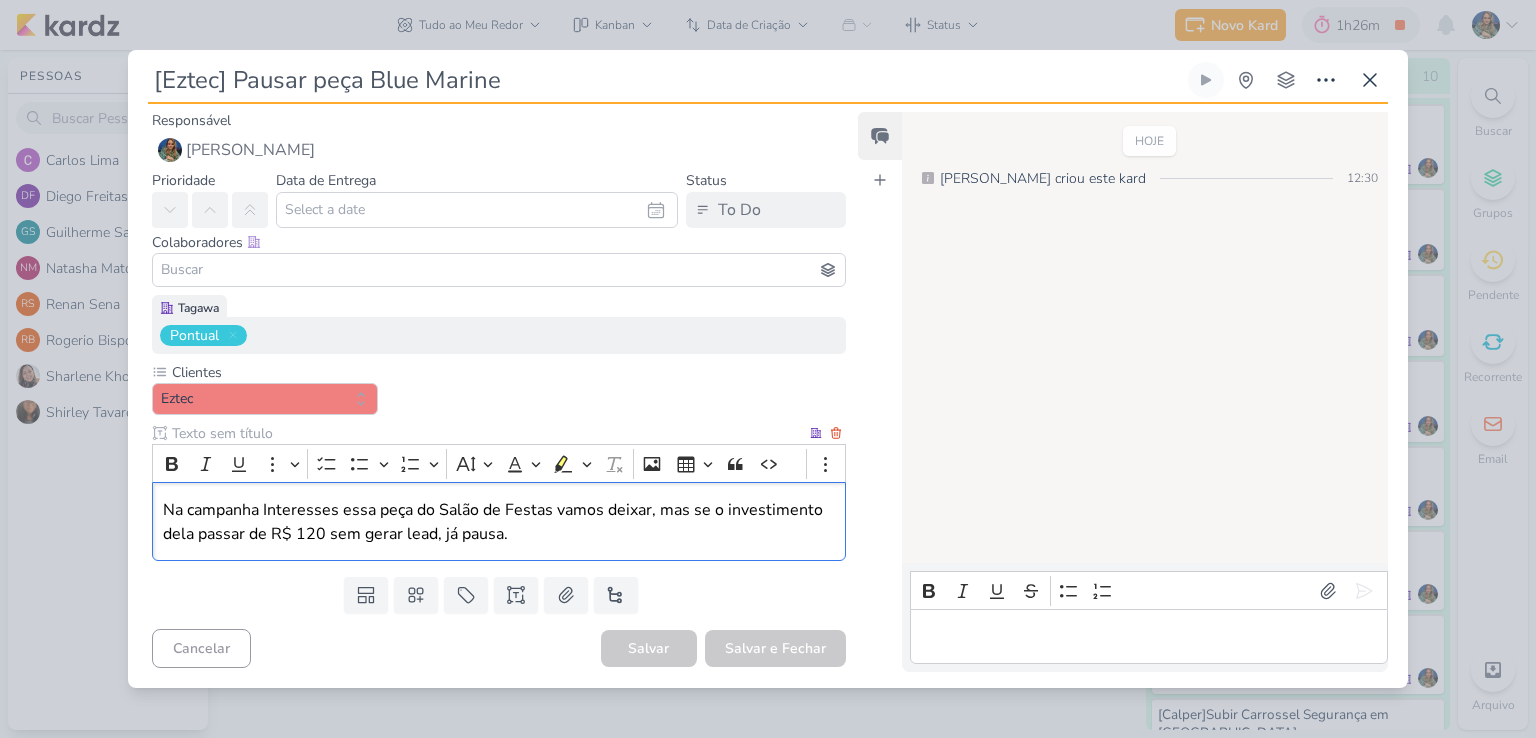 click on "Na campanha Interesses essa peça do Salão de Festas vamos deixar, mas se o investimento dela passar de R$ 120 sem gerar lead, já pausa." at bounding box center [499, 522] 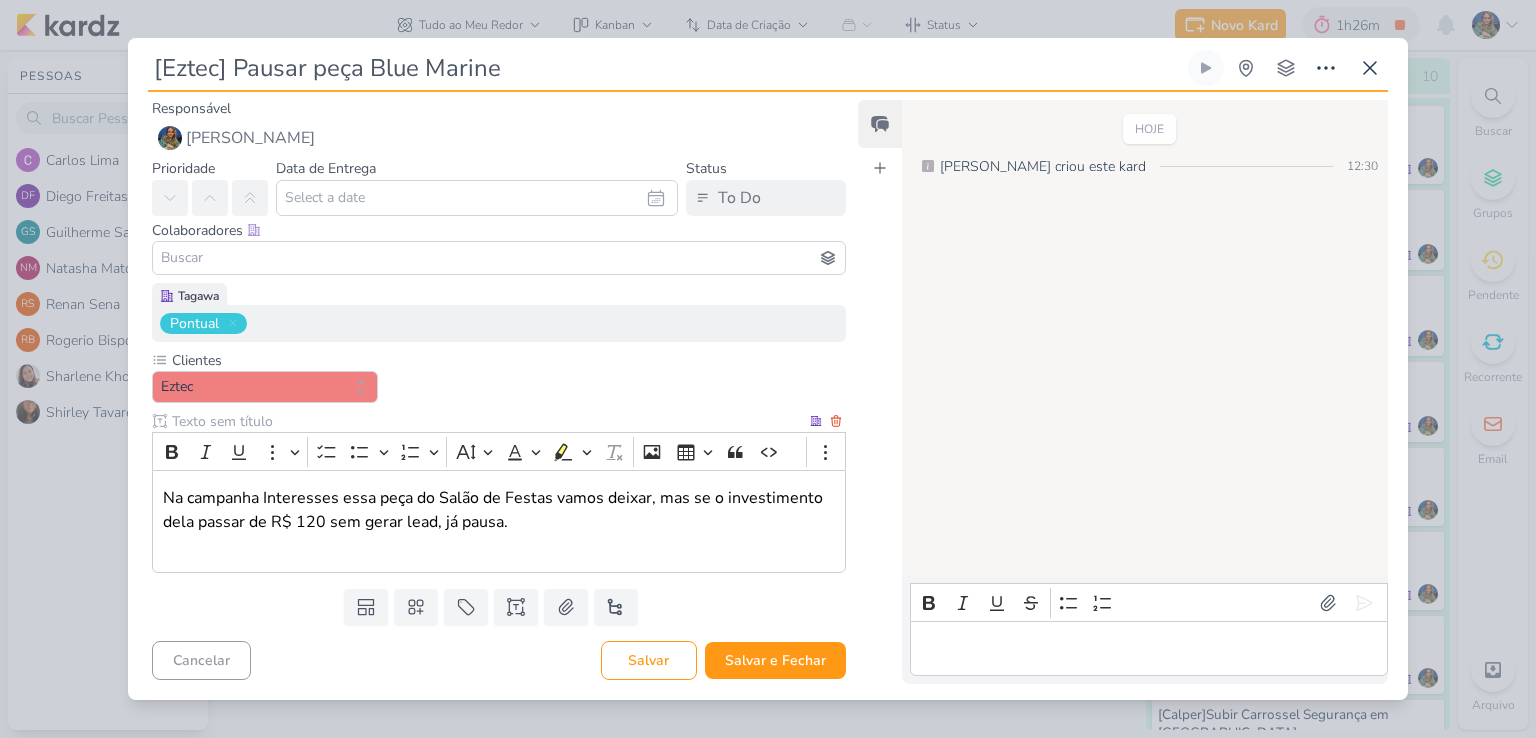click at bounding box center [499, 546] 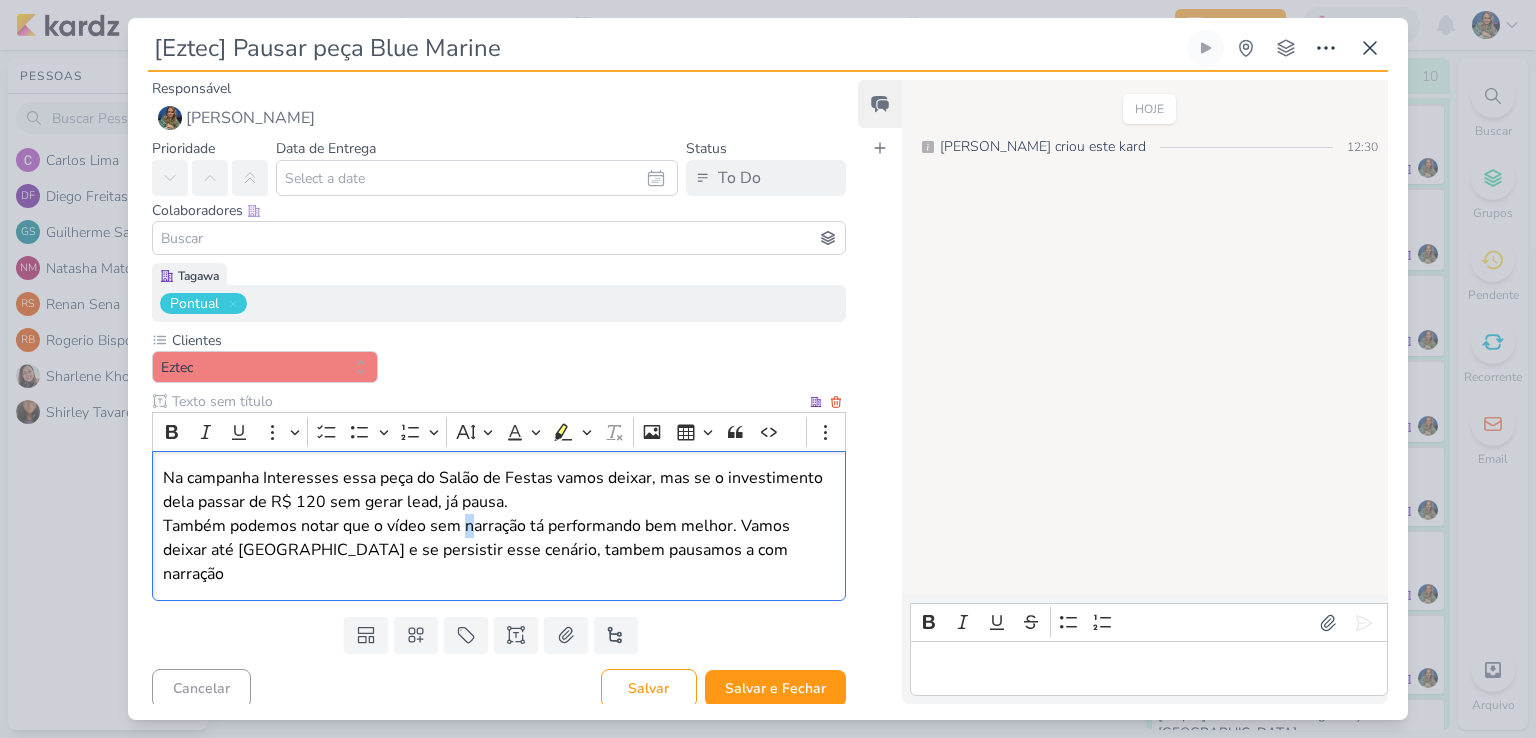 drag, startPoint x: 519, startPoint y: 559, endPoint x: 466, endPoint y: 533, distance: 59.03389 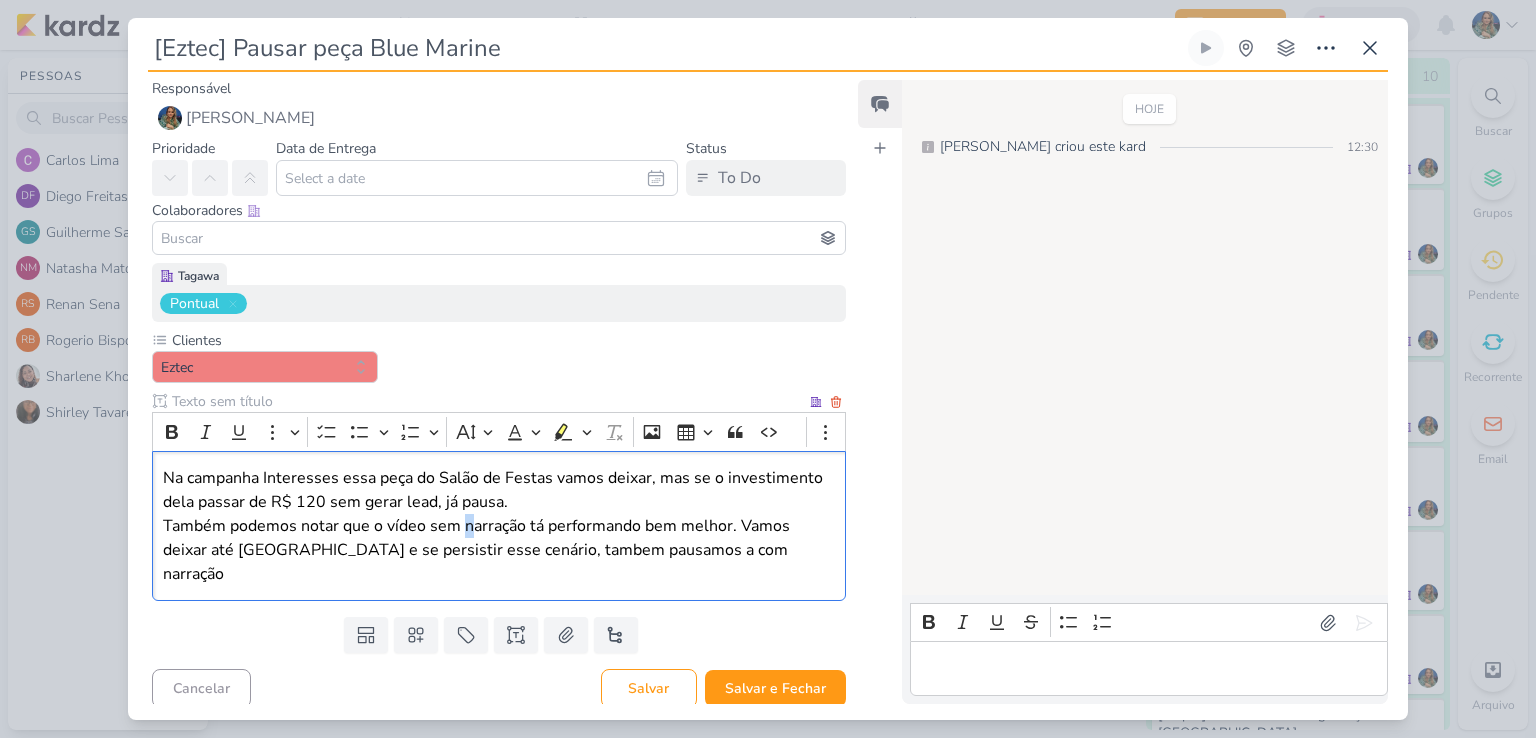 click on "Também podemos notar que o vídeo sem narração tá performando bem melhor. Vamos deixar até [GEOGRAPHIC_DATA] e se persistir esse cenário, tambem pausamos a com narração" at bounding box center (499, 550) 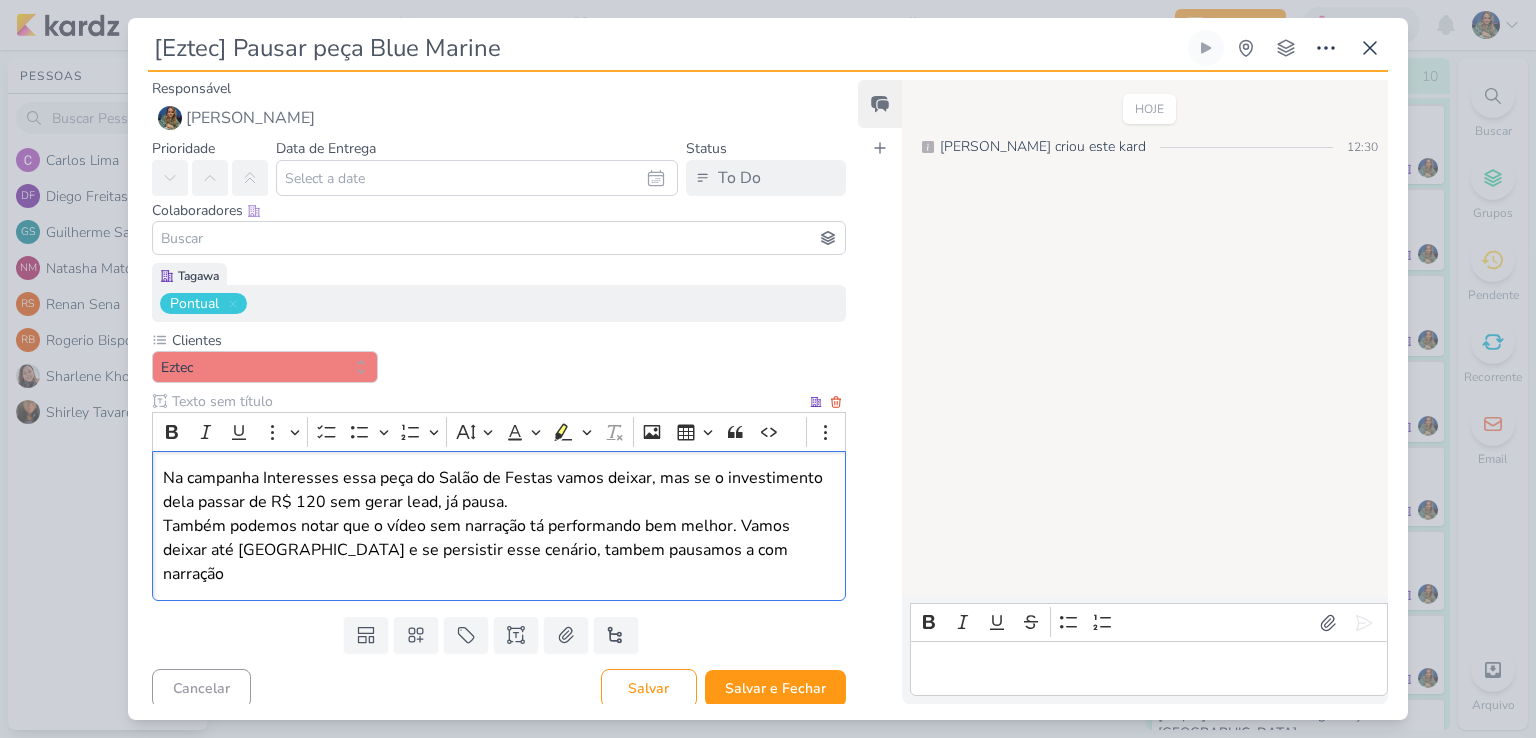 click on "Também podemos notar que o vídeo sem narração tá performando bem melhor. Vamos deixar até [GEOGRAPHIC_DATA] e se persistir esse cenário, tambem pausamos a com narração" at bounding box center (499, 550) 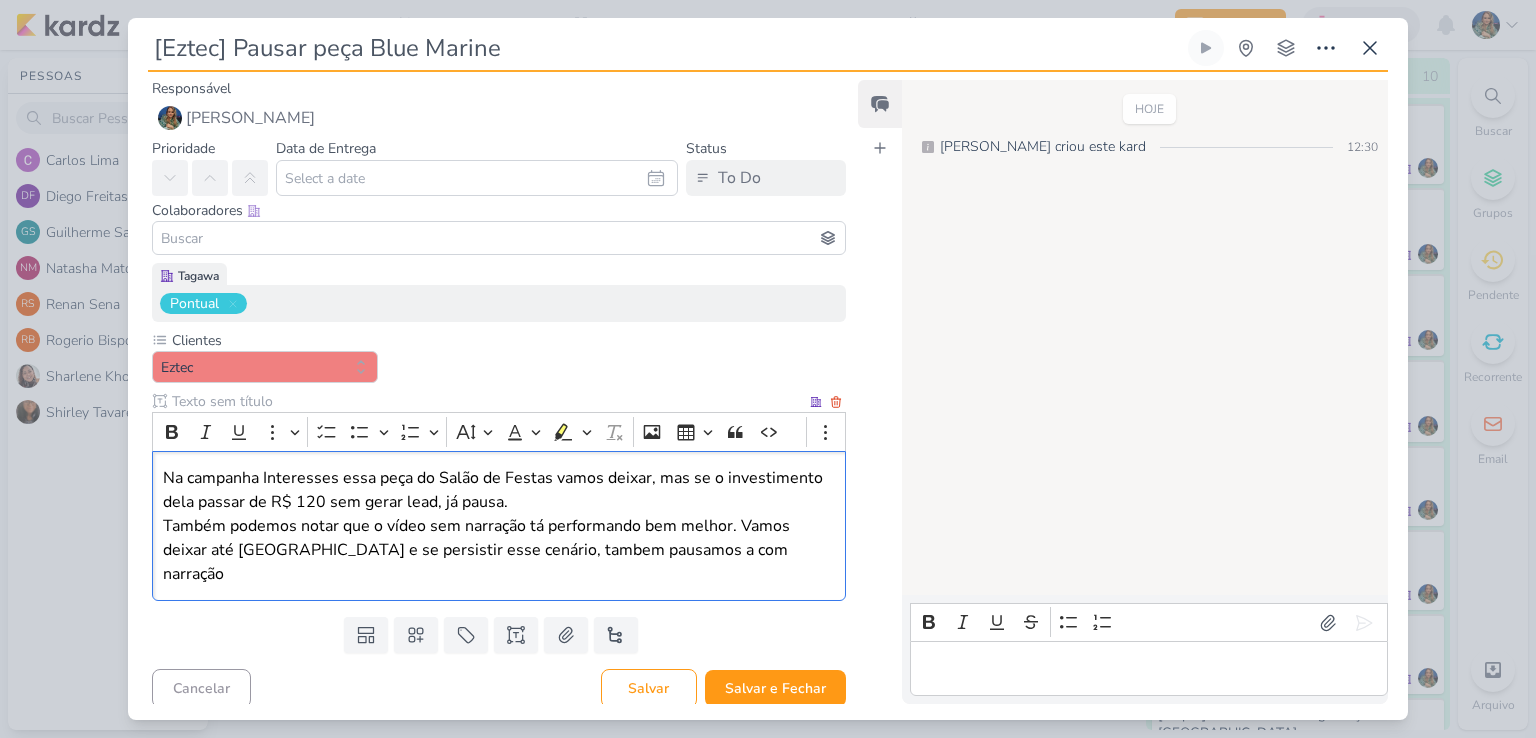 click on "Na campanha Interesses essa peça do Salão de Festas vamos deixar, mas se o investimento dela passar de R$ 120 sem gerar lead, já pausa. Também podemos notar que o vídeo sem narração tá performando bem melhor. Vamos deixar até [GEOGRAPHIC_DATA] e se persistir esse cenário, tambem pausamos a com narração" at bounding box center [499, 526] 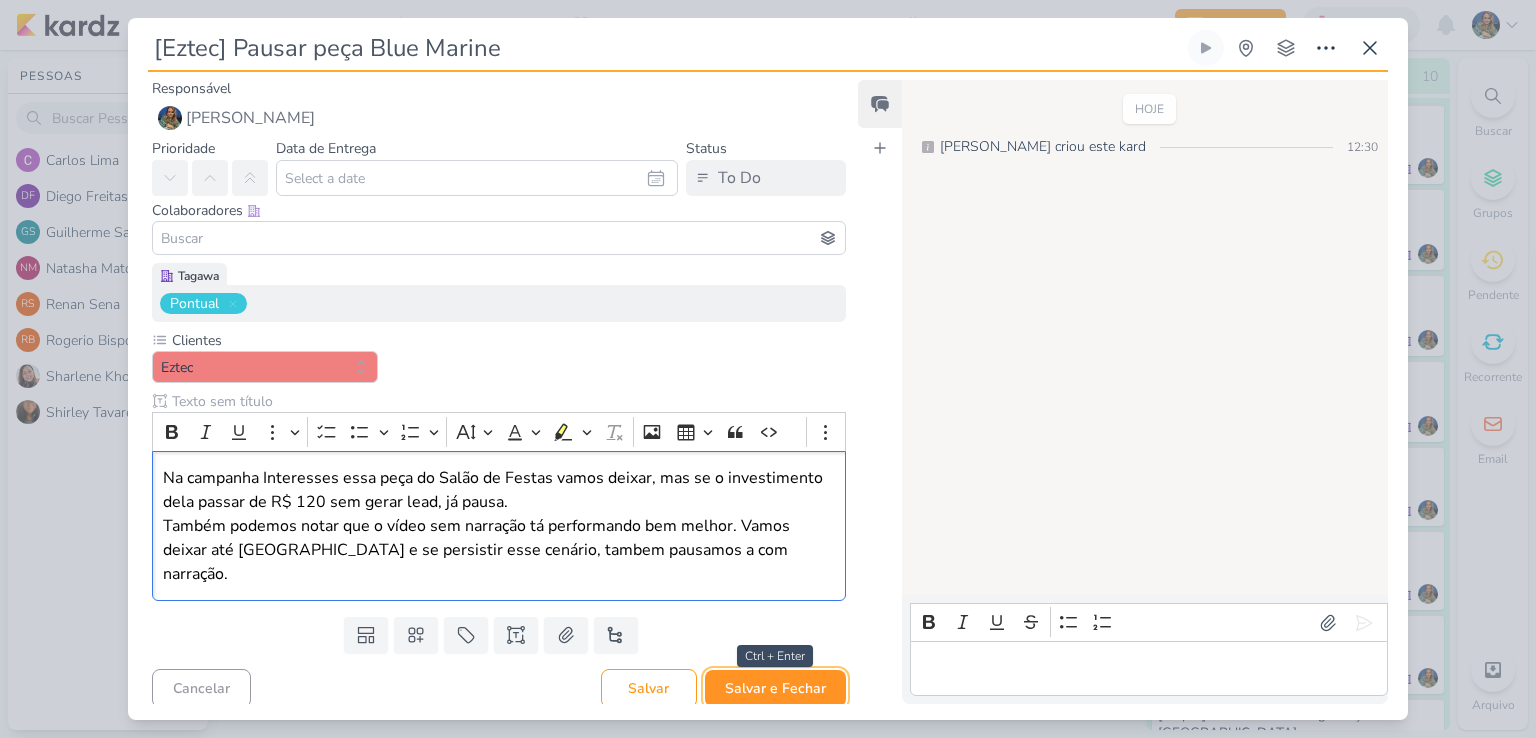 click on "Salvar e Fechar" at bounding box center [775, 688] 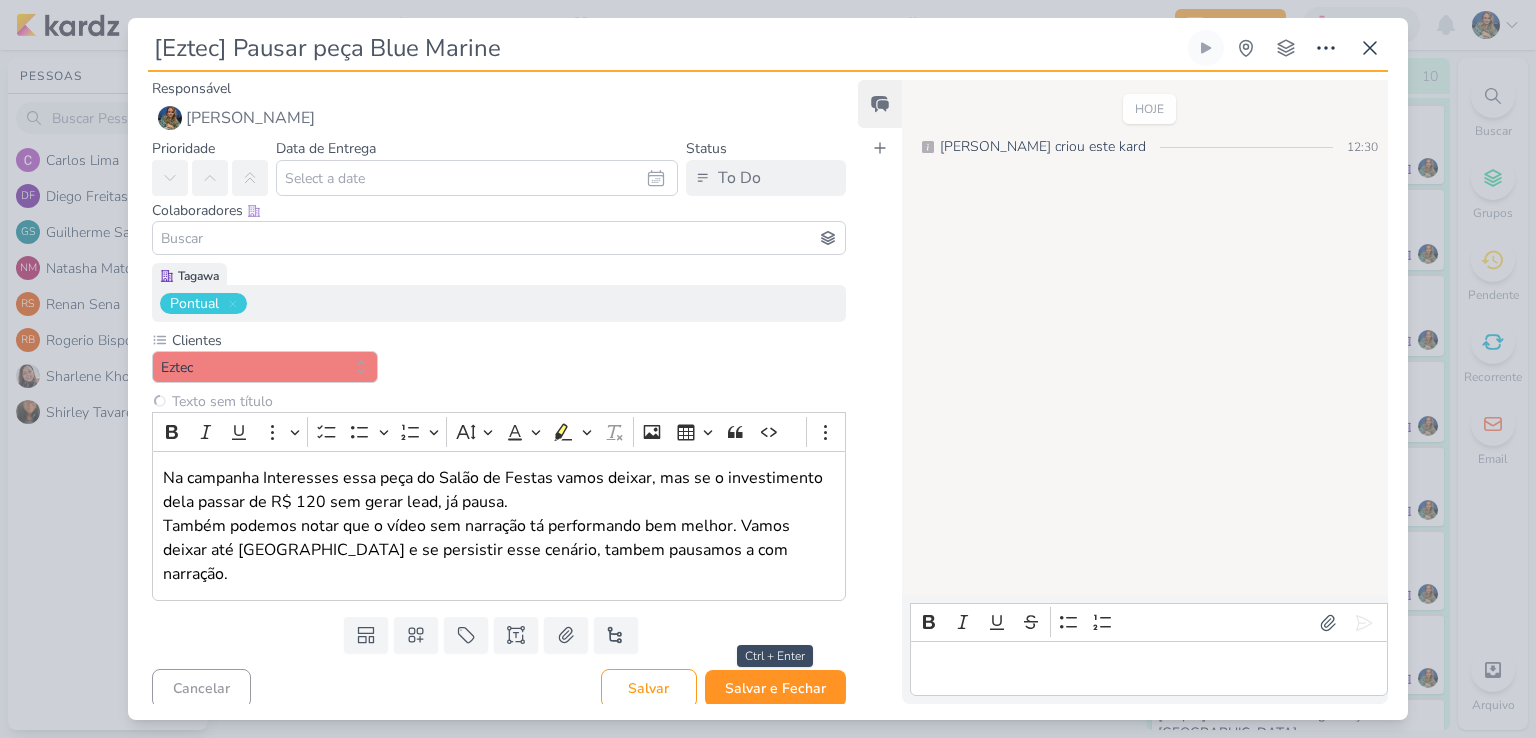 type 